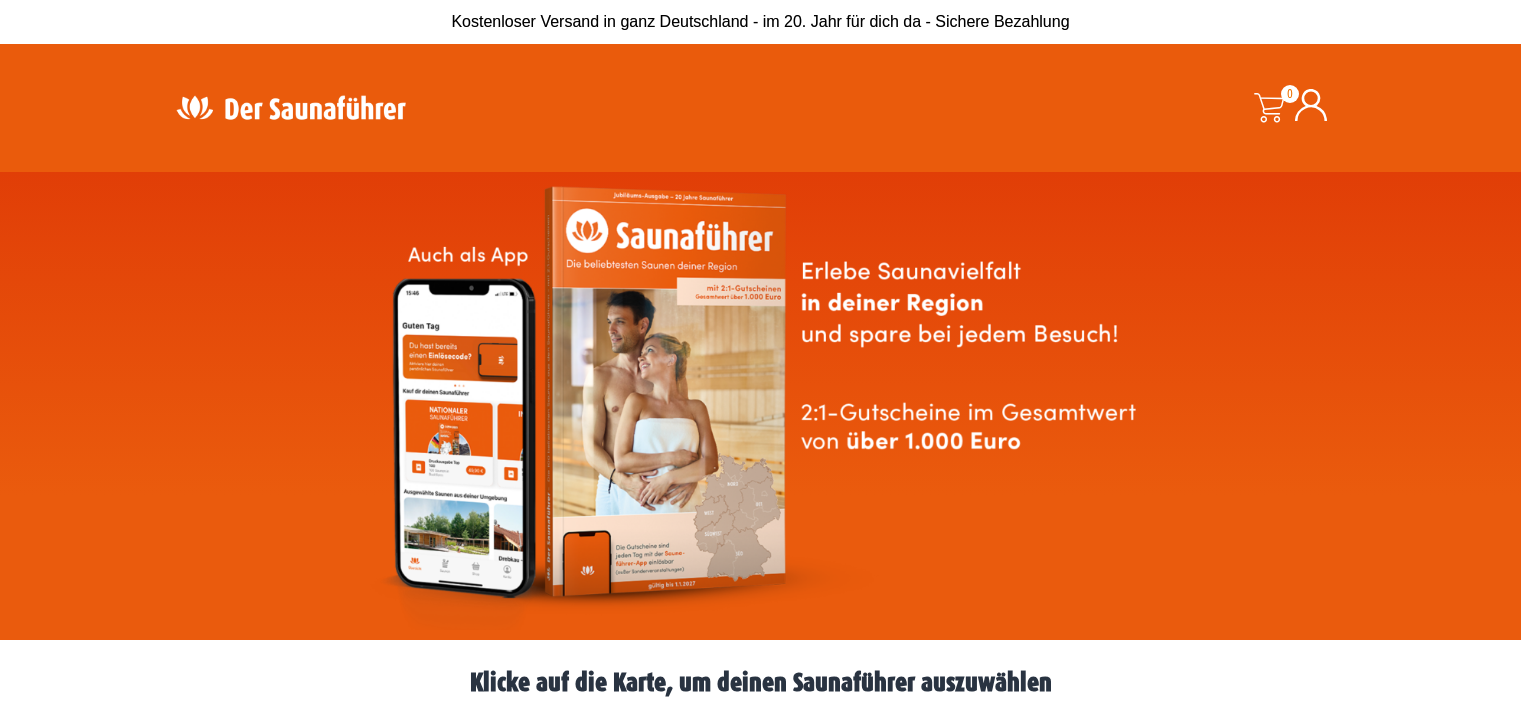 scroll, scrollTop: 0, scrollLeft: 0, axis: both 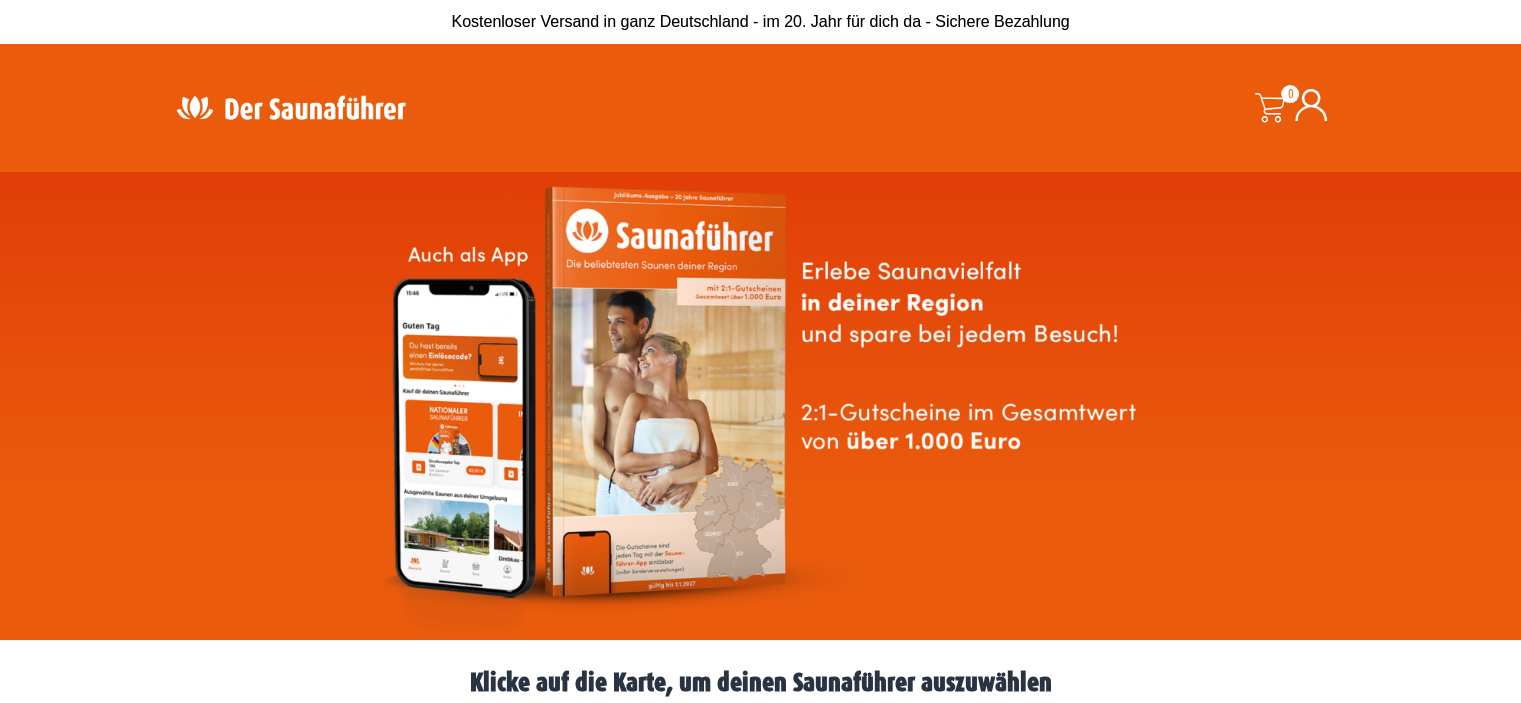 click at bounding box center (761, 406) 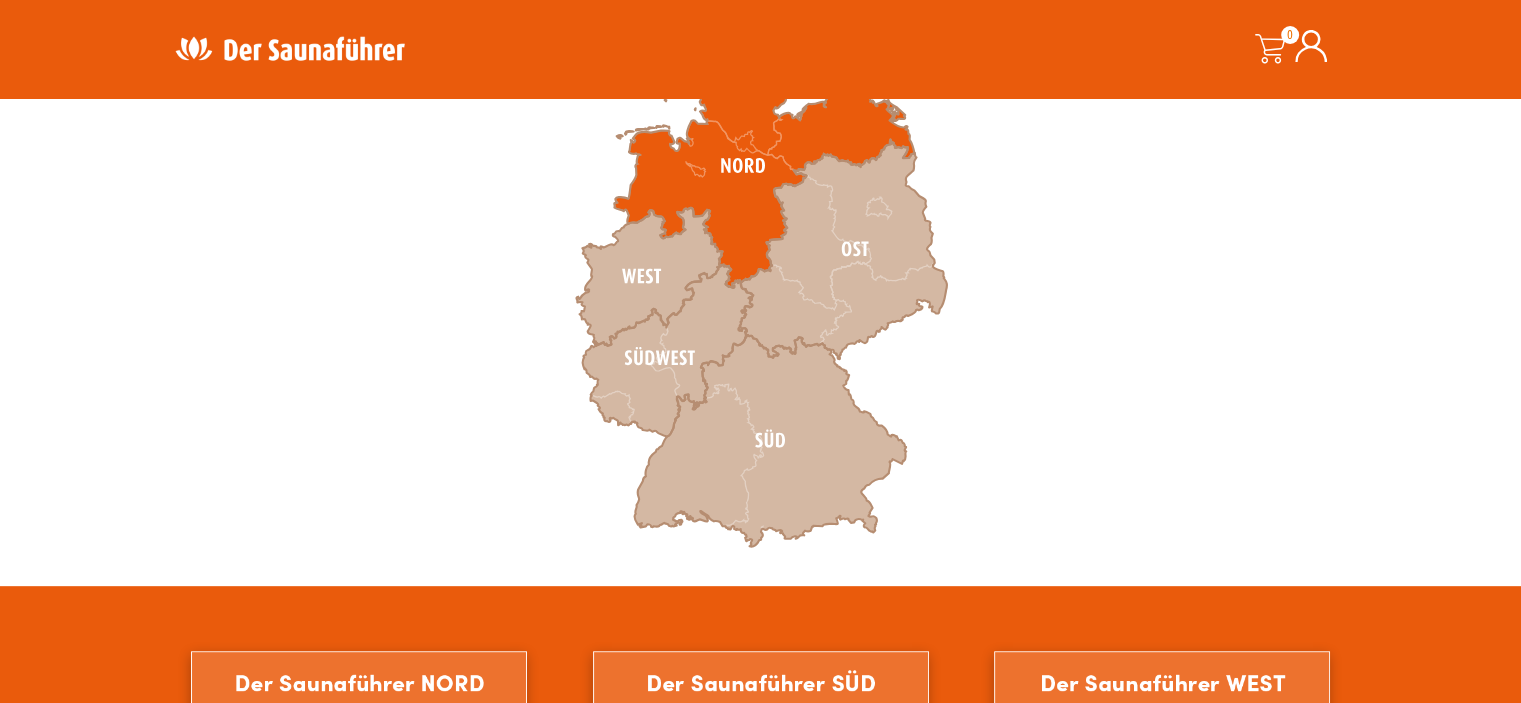 scroll, scrollTop: 700, scrollLeft: 0, axis: vertical 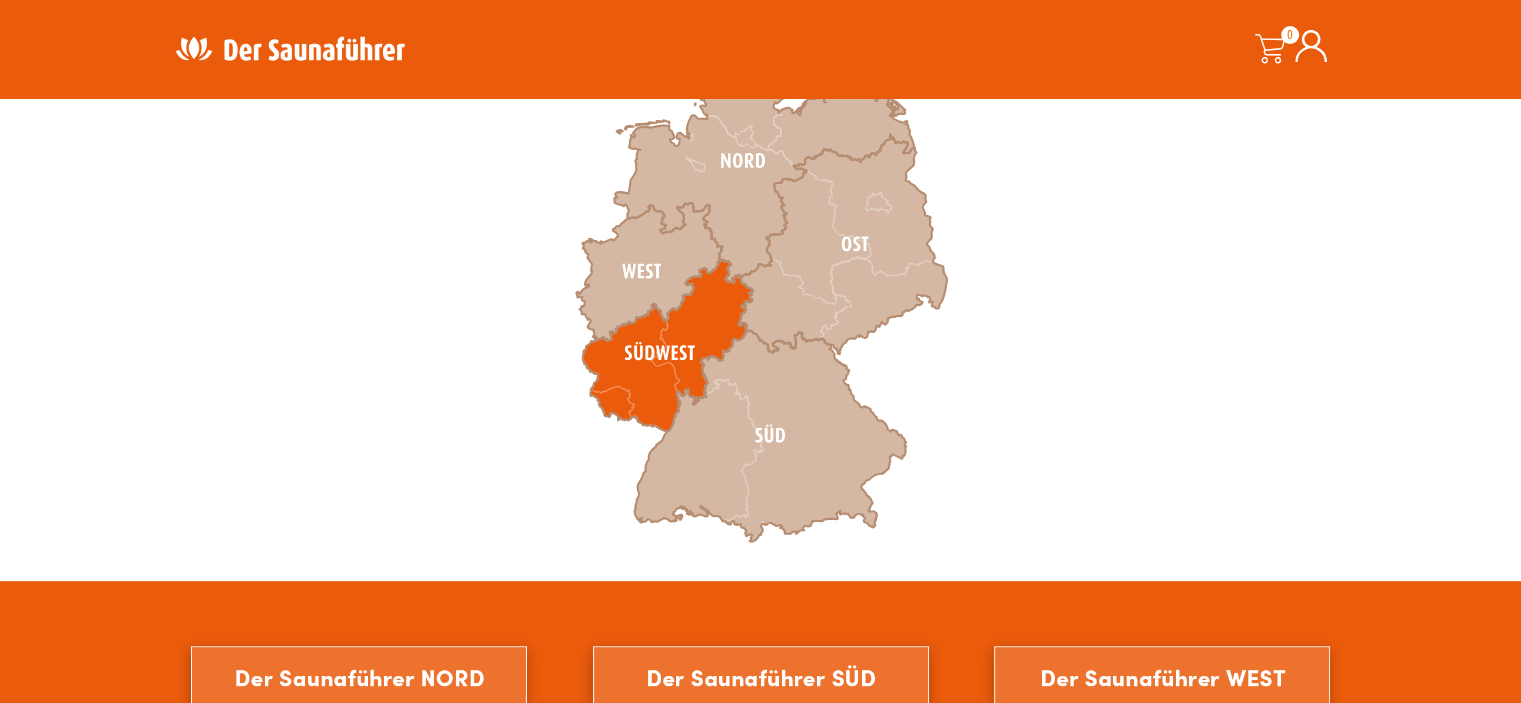click 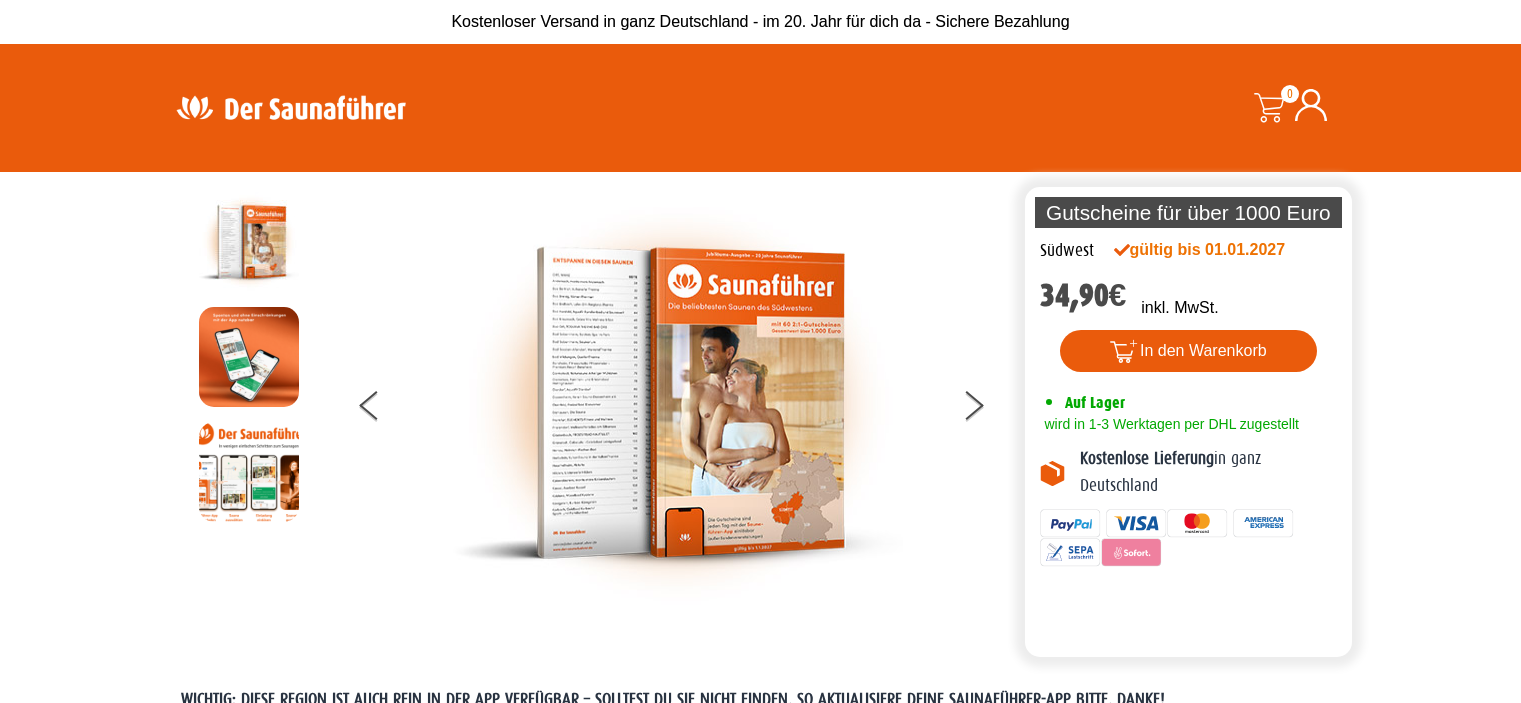 scroll, scrollTop: 0, scrollLeft: 0, axis: both 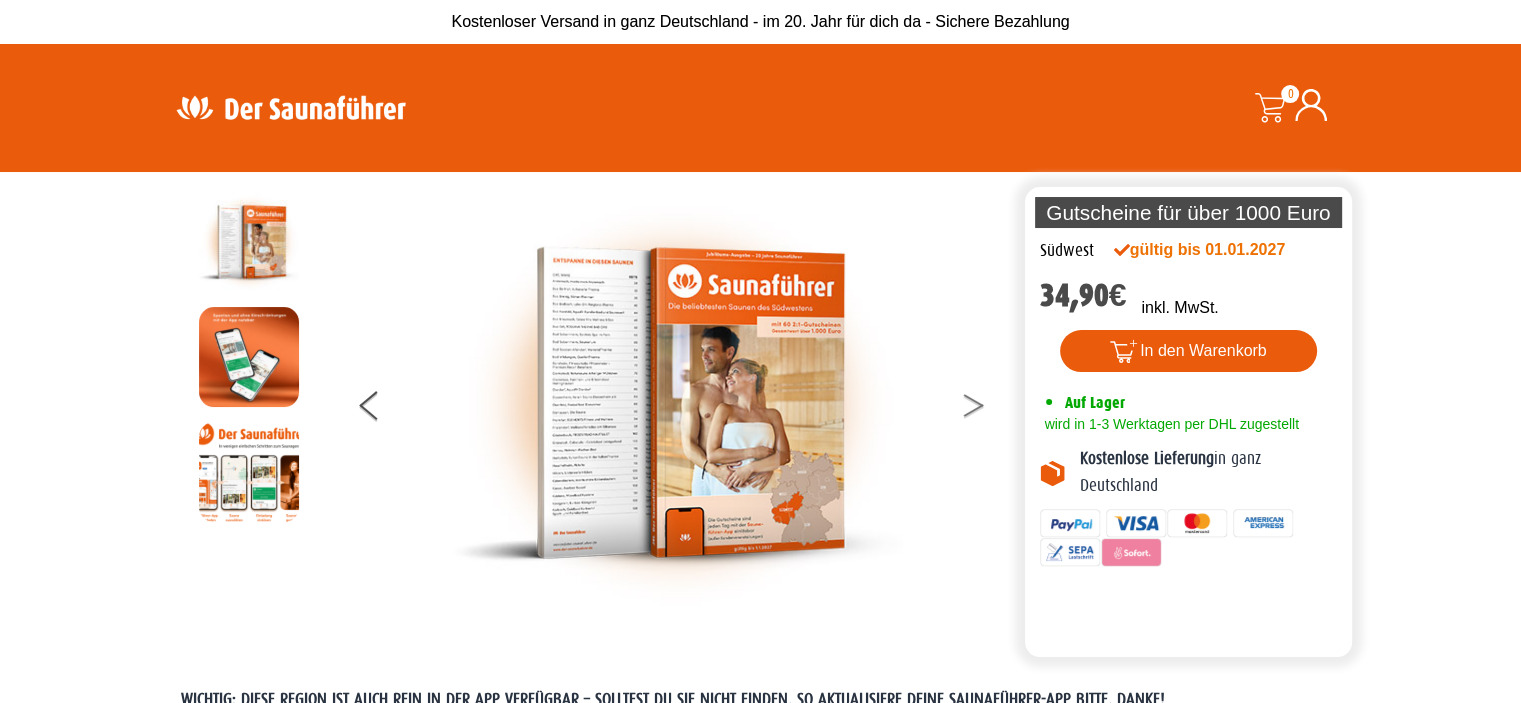 click at bounding box center [986, 409] 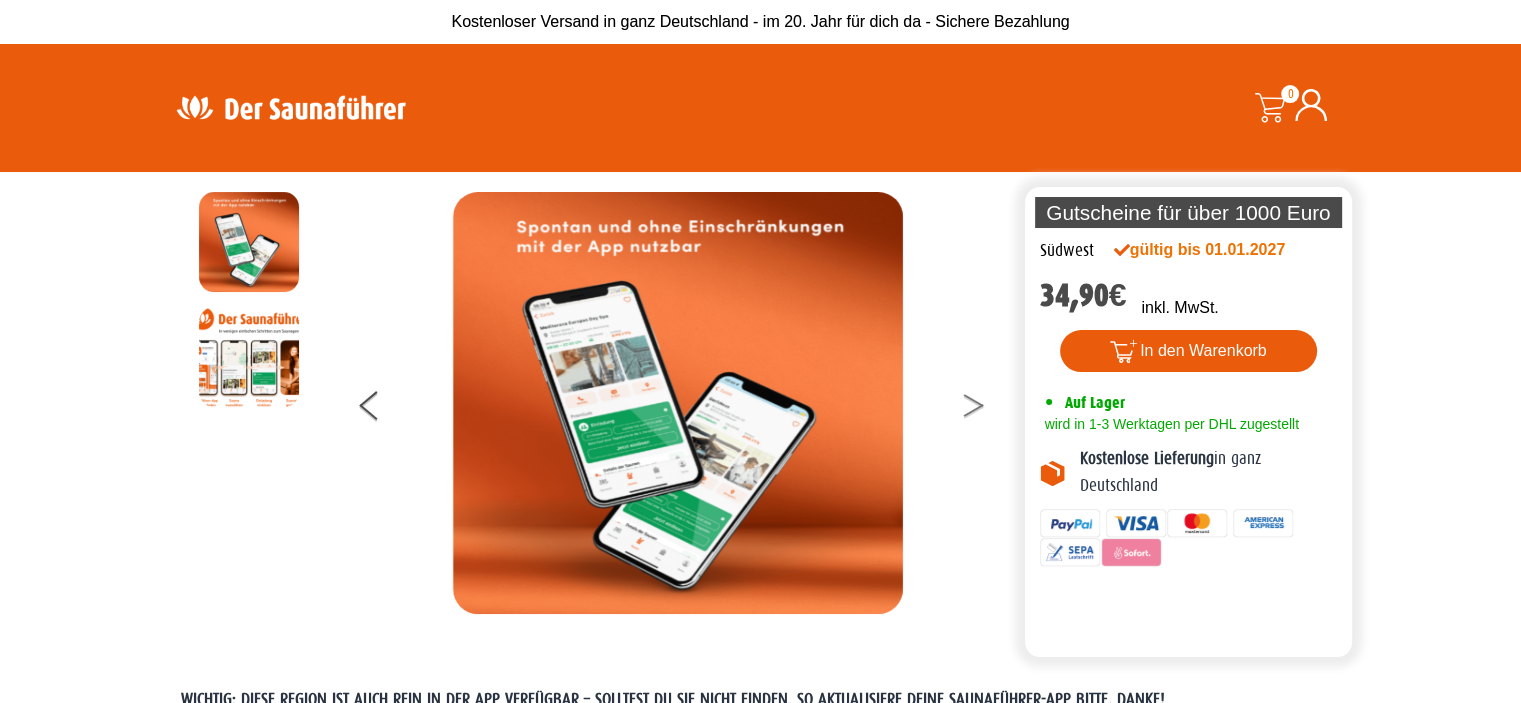 click at bounding box center (986, 409) 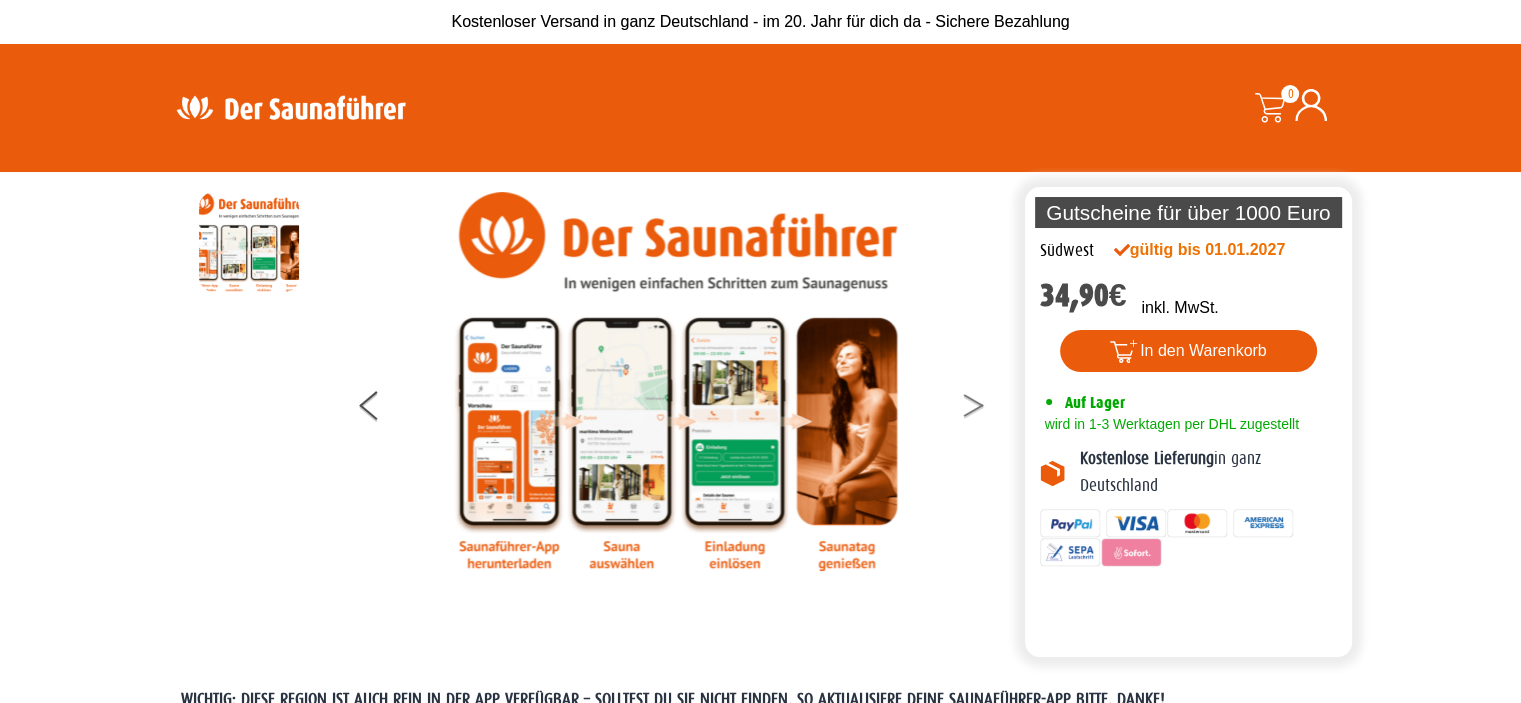 click at bounding box center (986, 409) 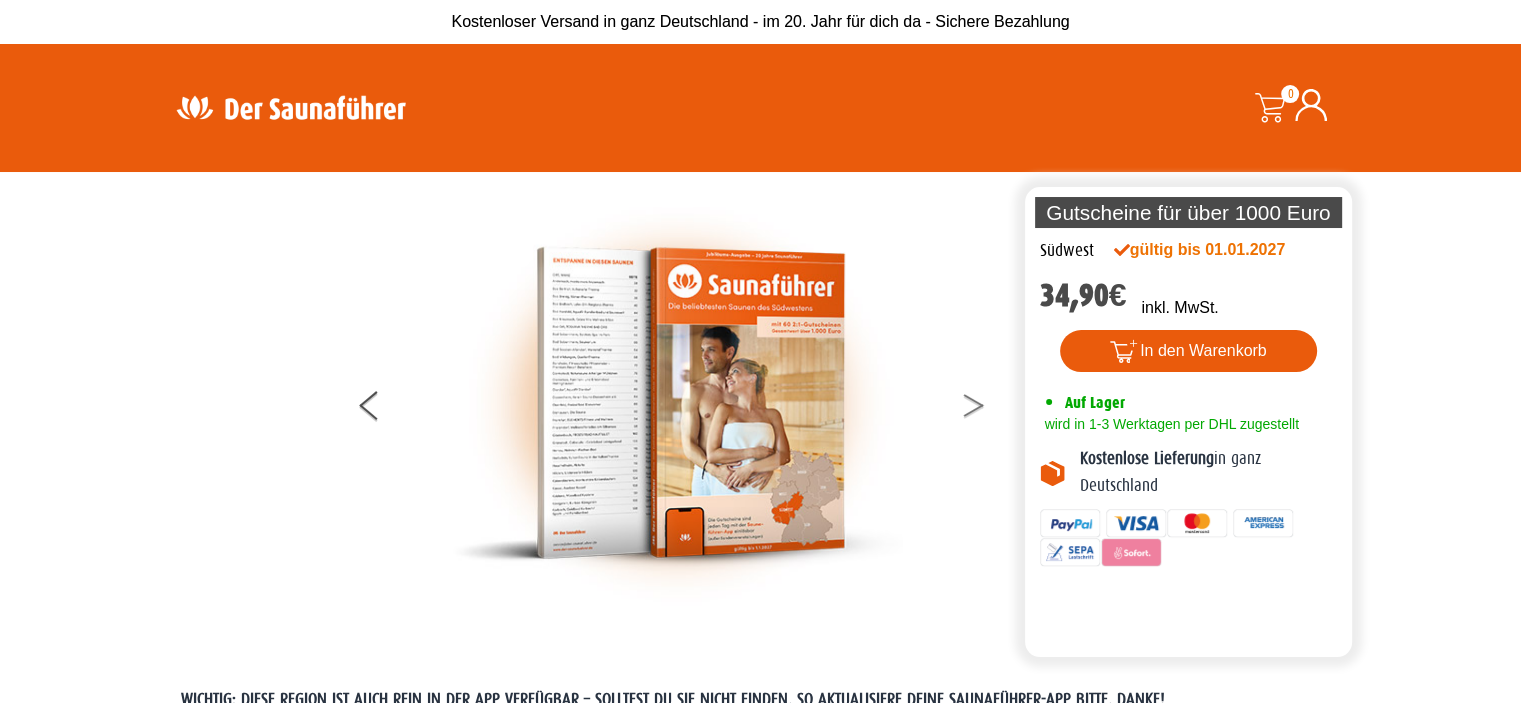 click at bounding box center [986, 409] 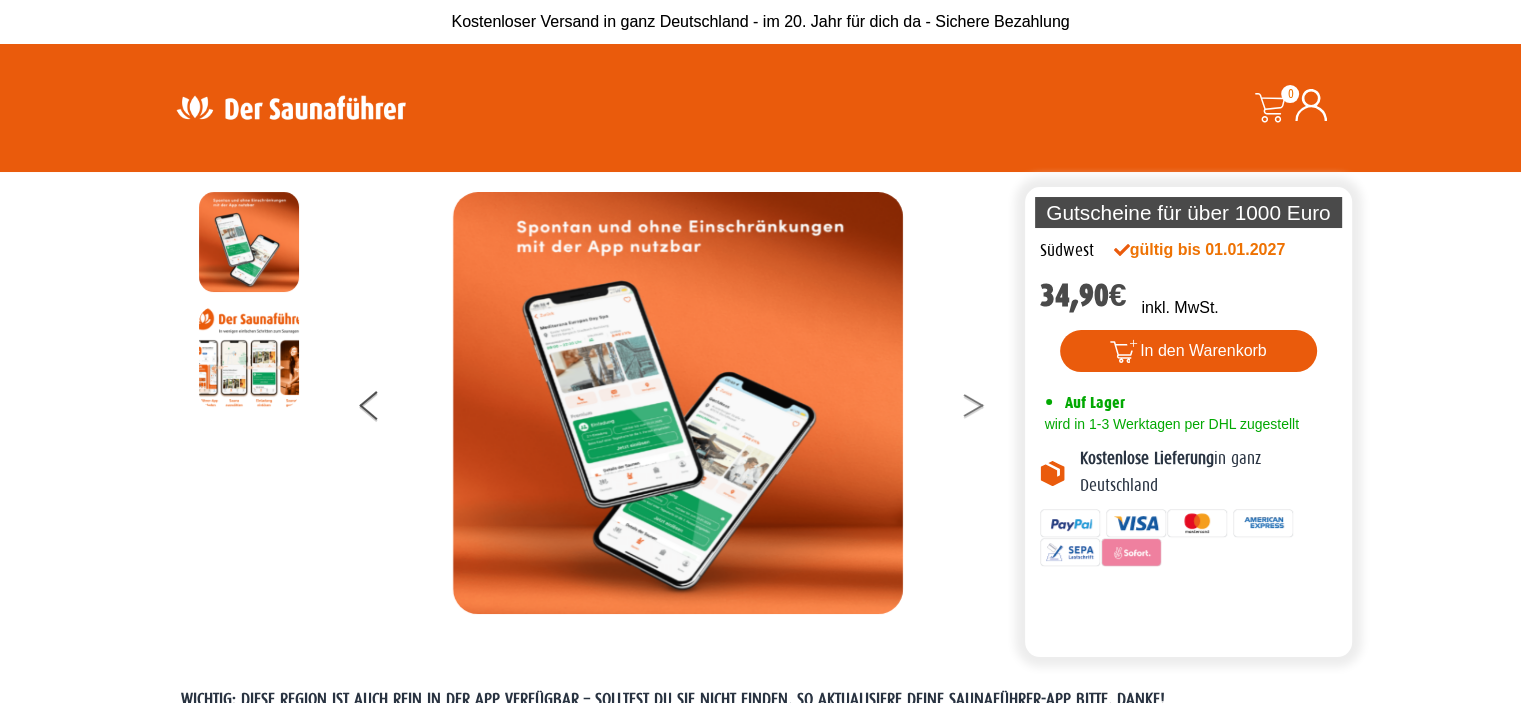 click at bounding box center [986, 409] 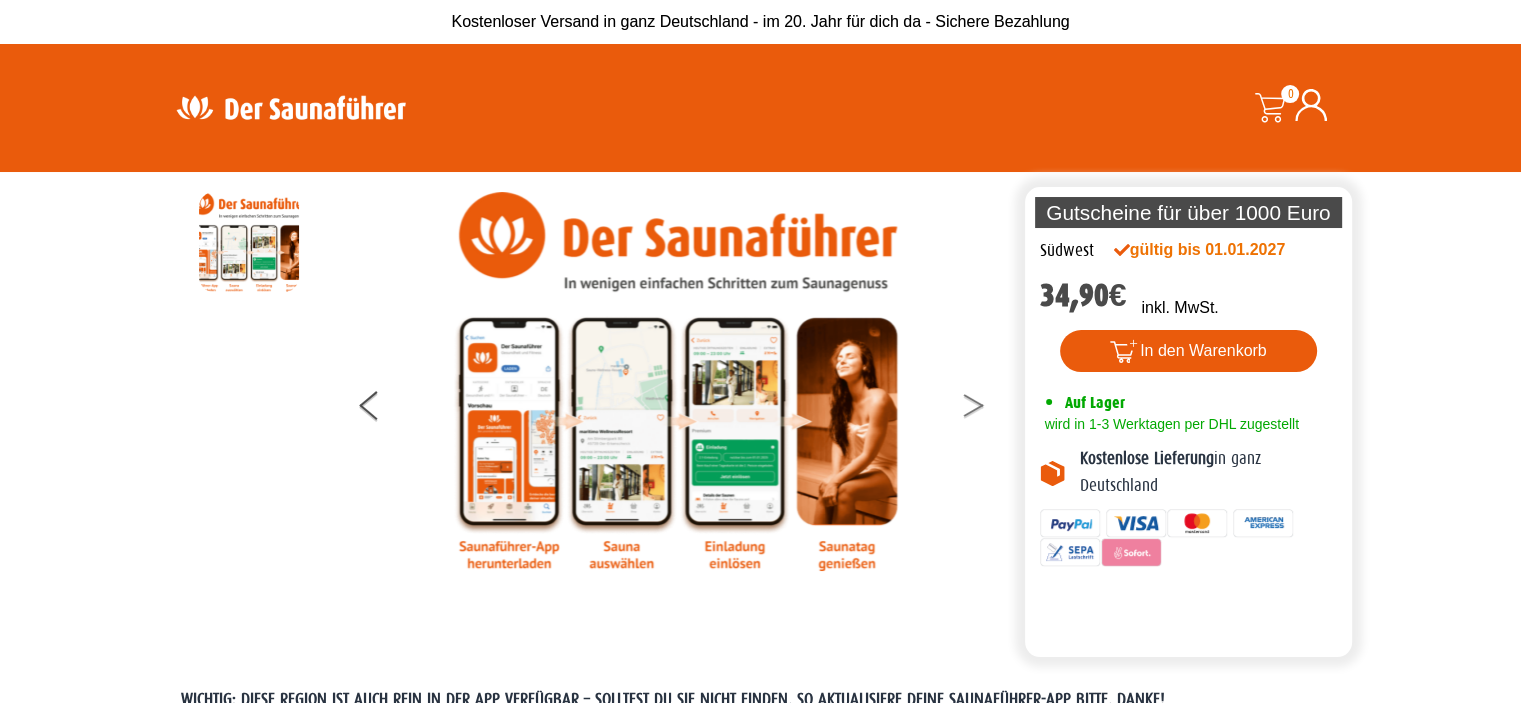 click at bounding box center [986, 409] 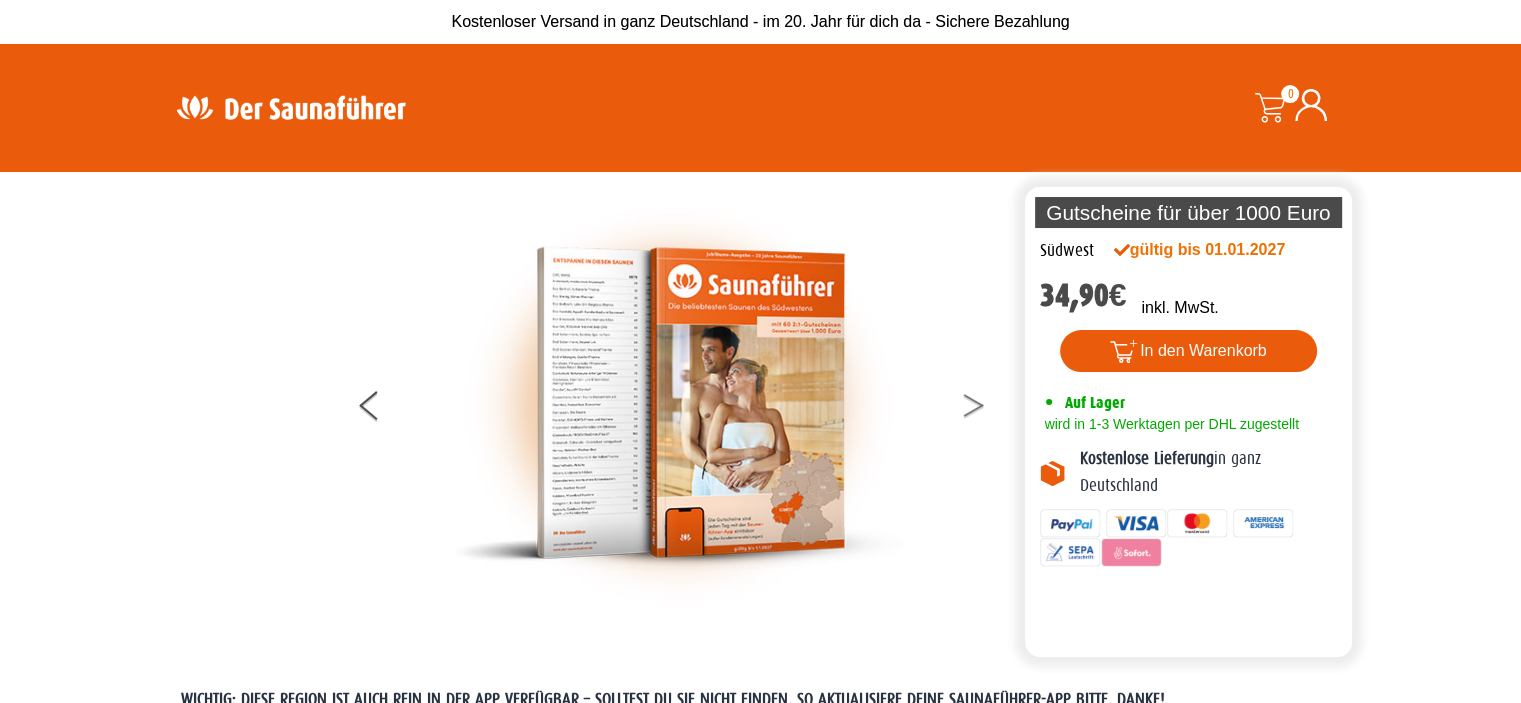 click at bounding box center (986, 409) 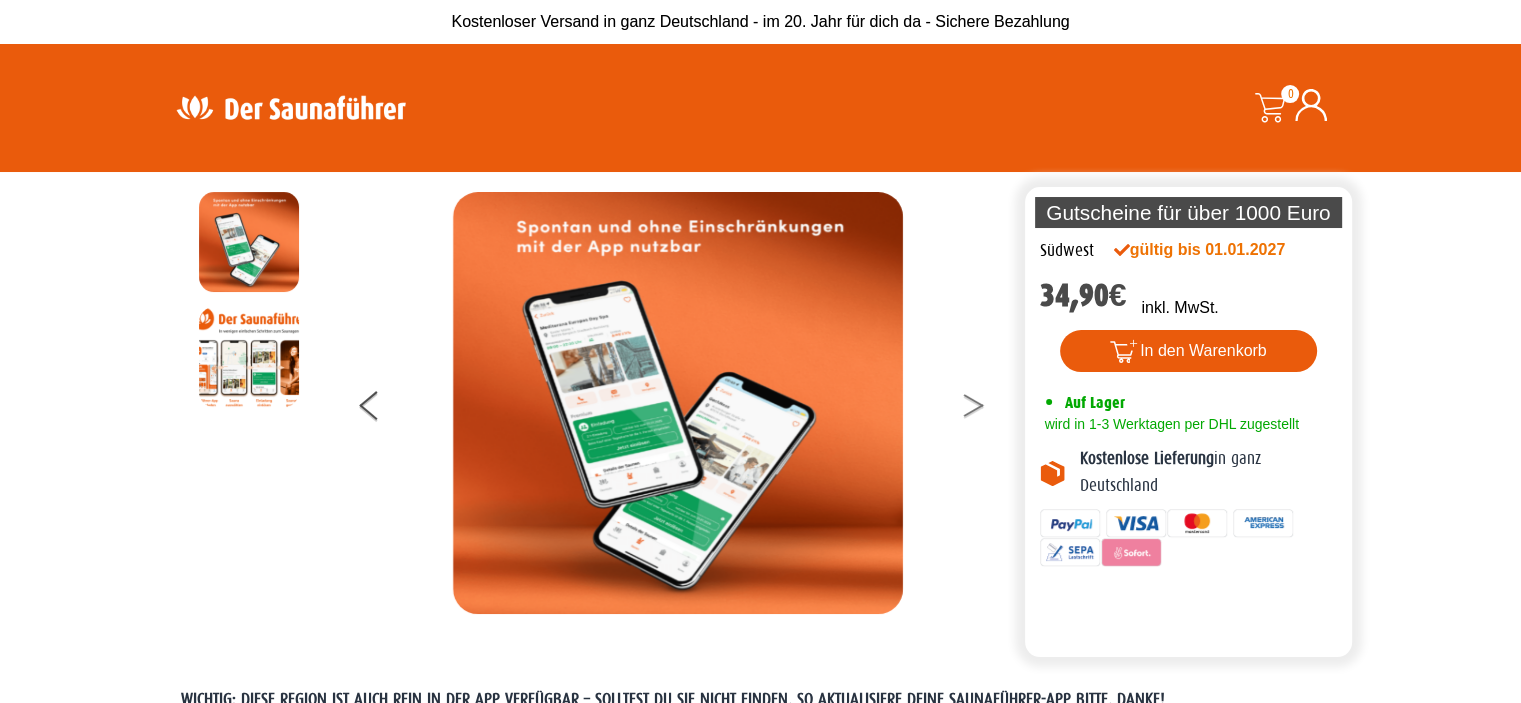 click at bounding box center [986, 409] 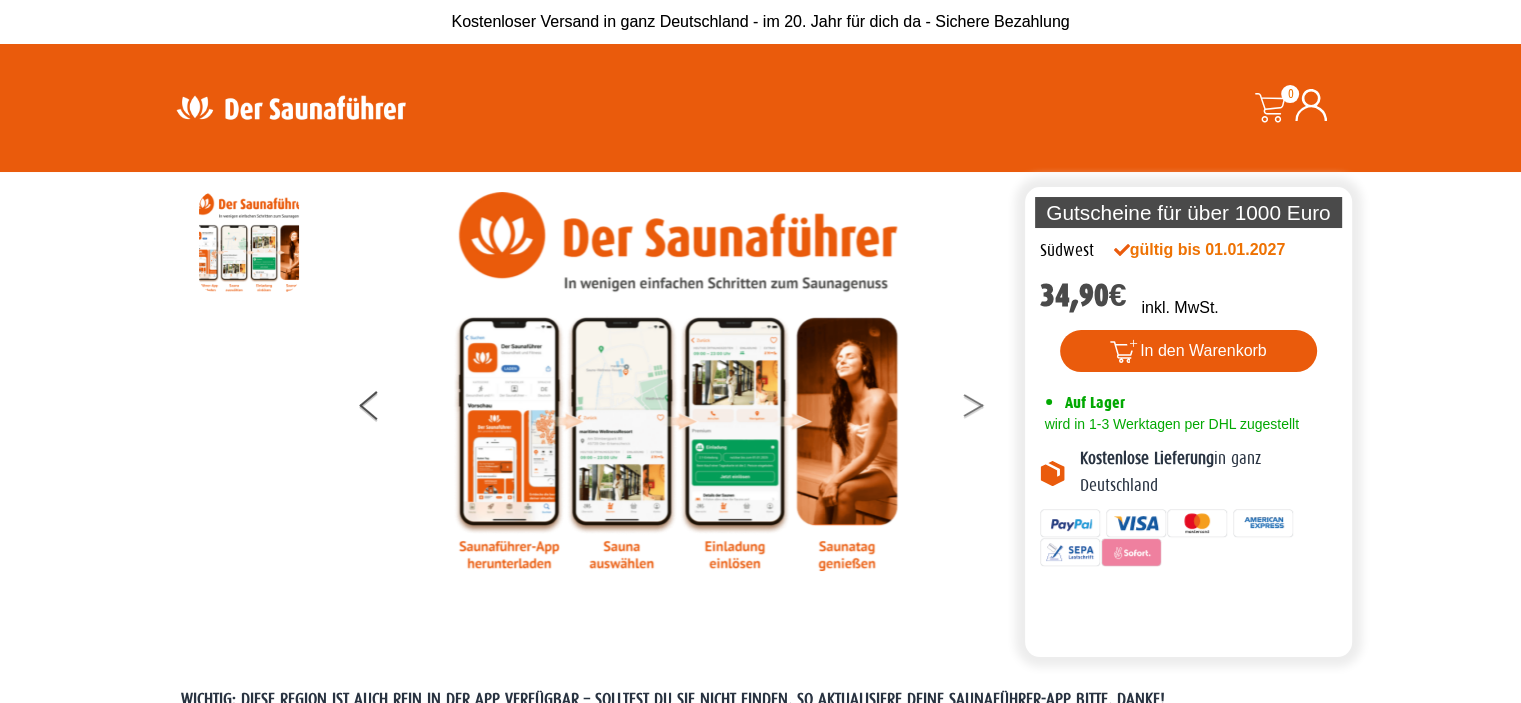 click at bounding box center (986, 409) 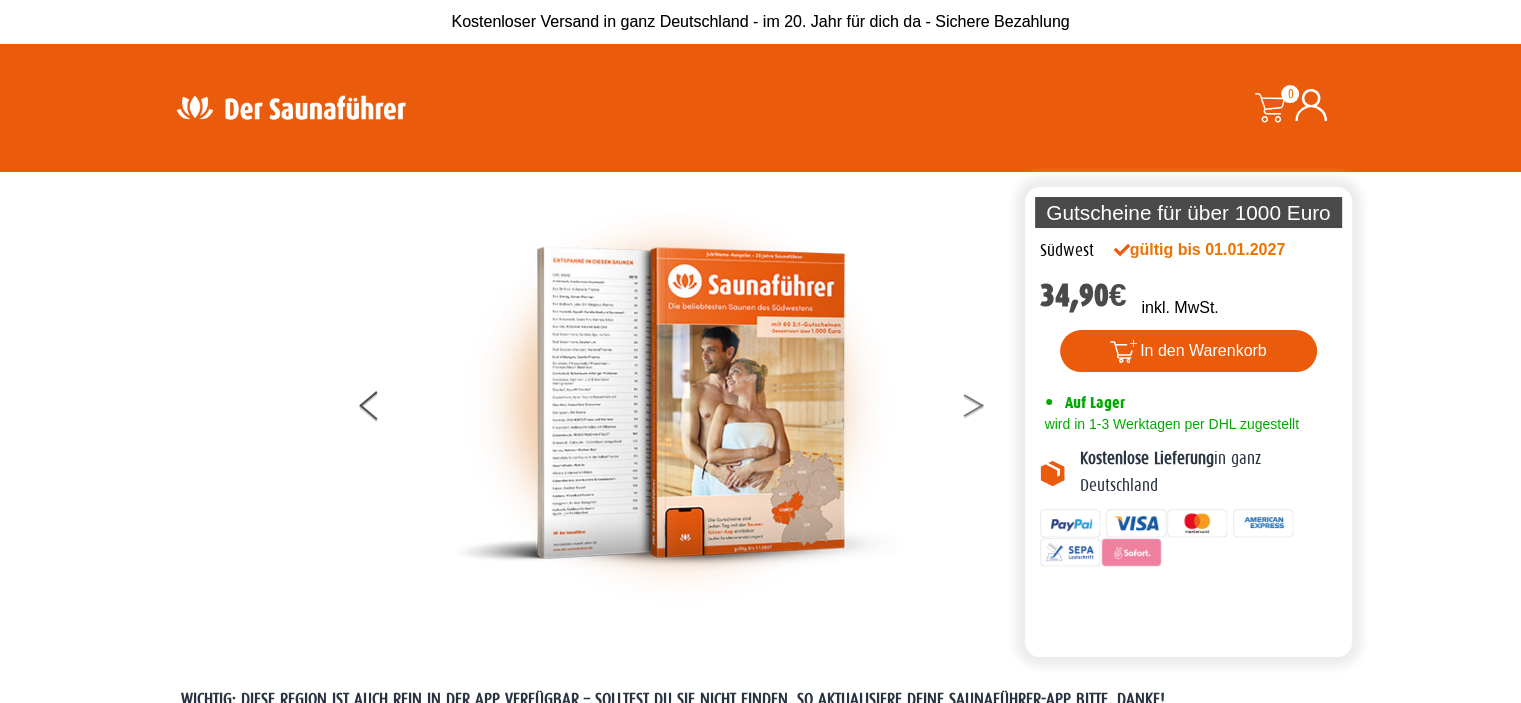 click at bounding box center [986, 409] 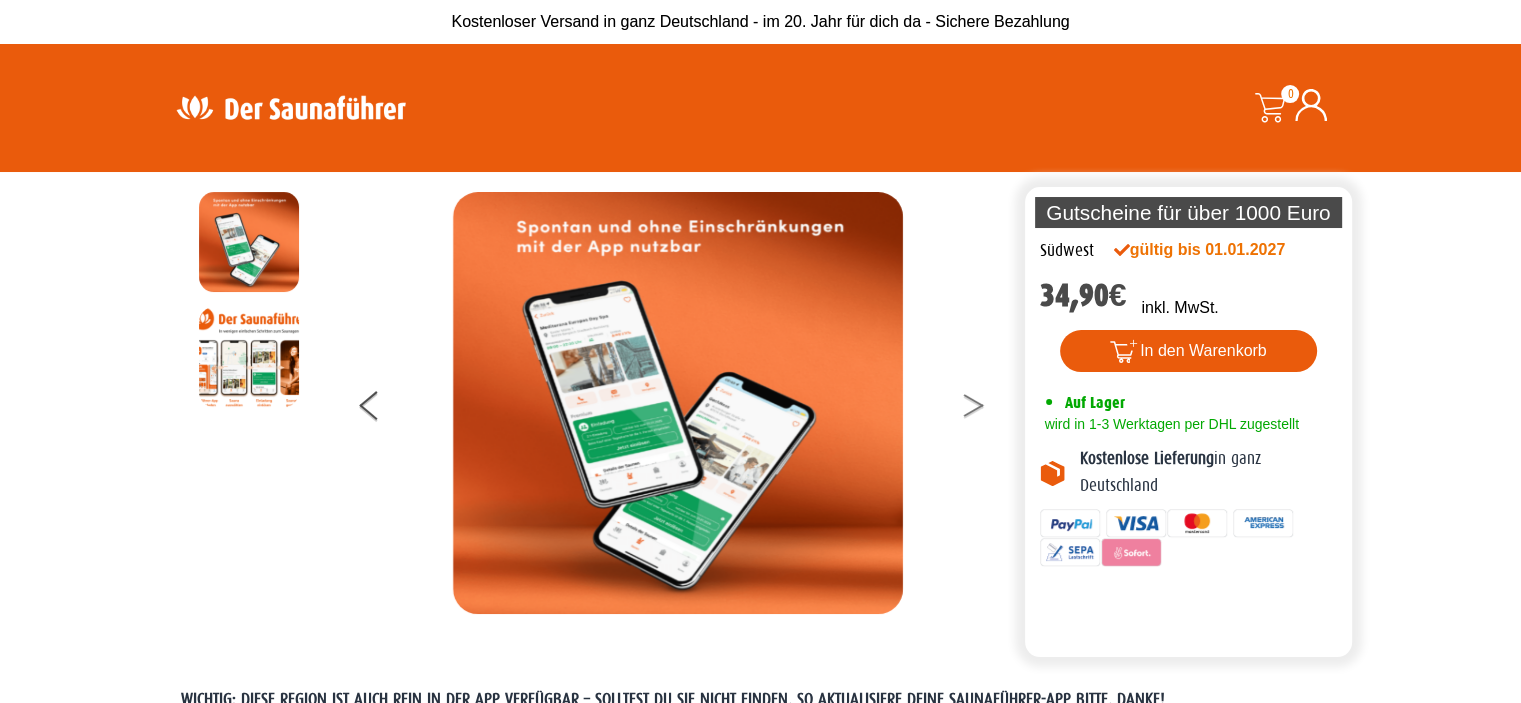 click at bounding box center [986, 409] 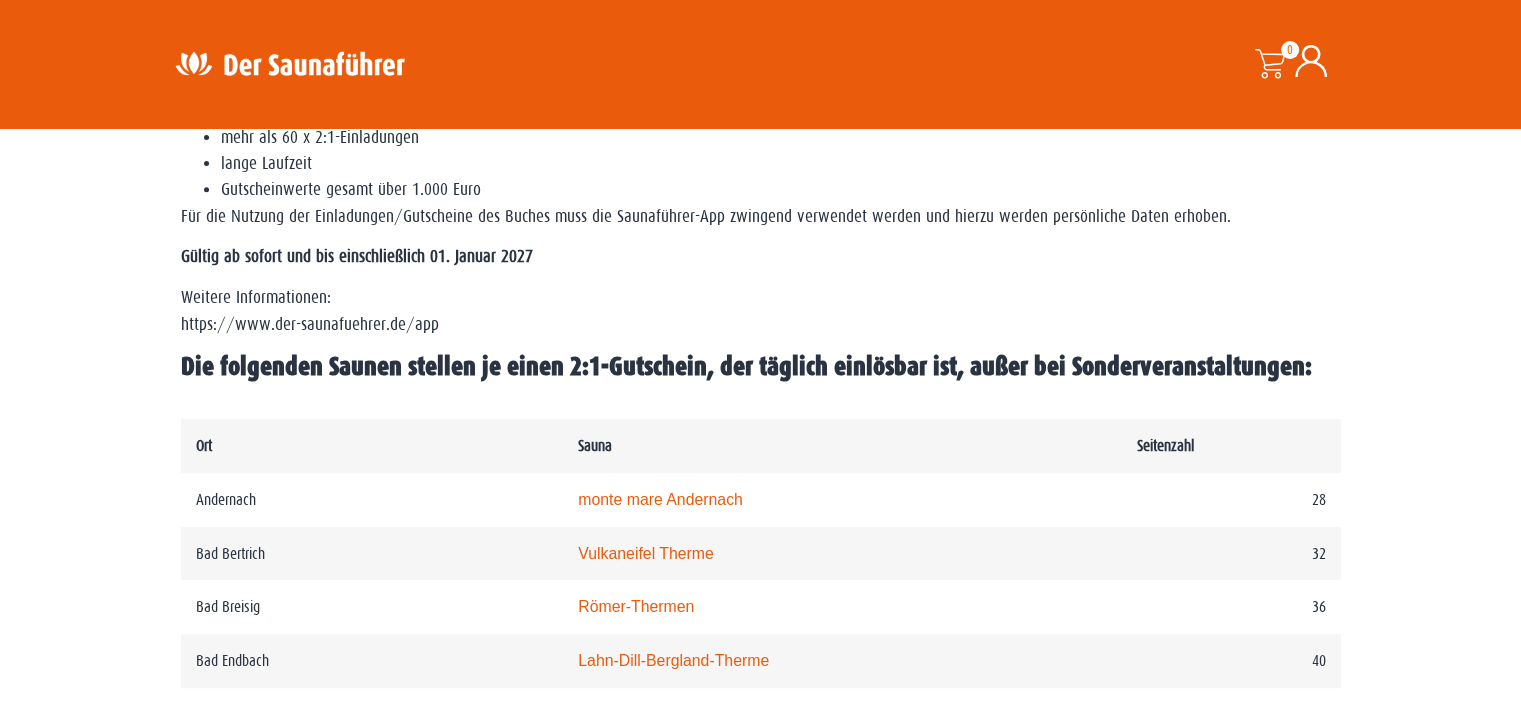 scroll, scrollTop: 800, scrollLeft: 0, axis: vertical 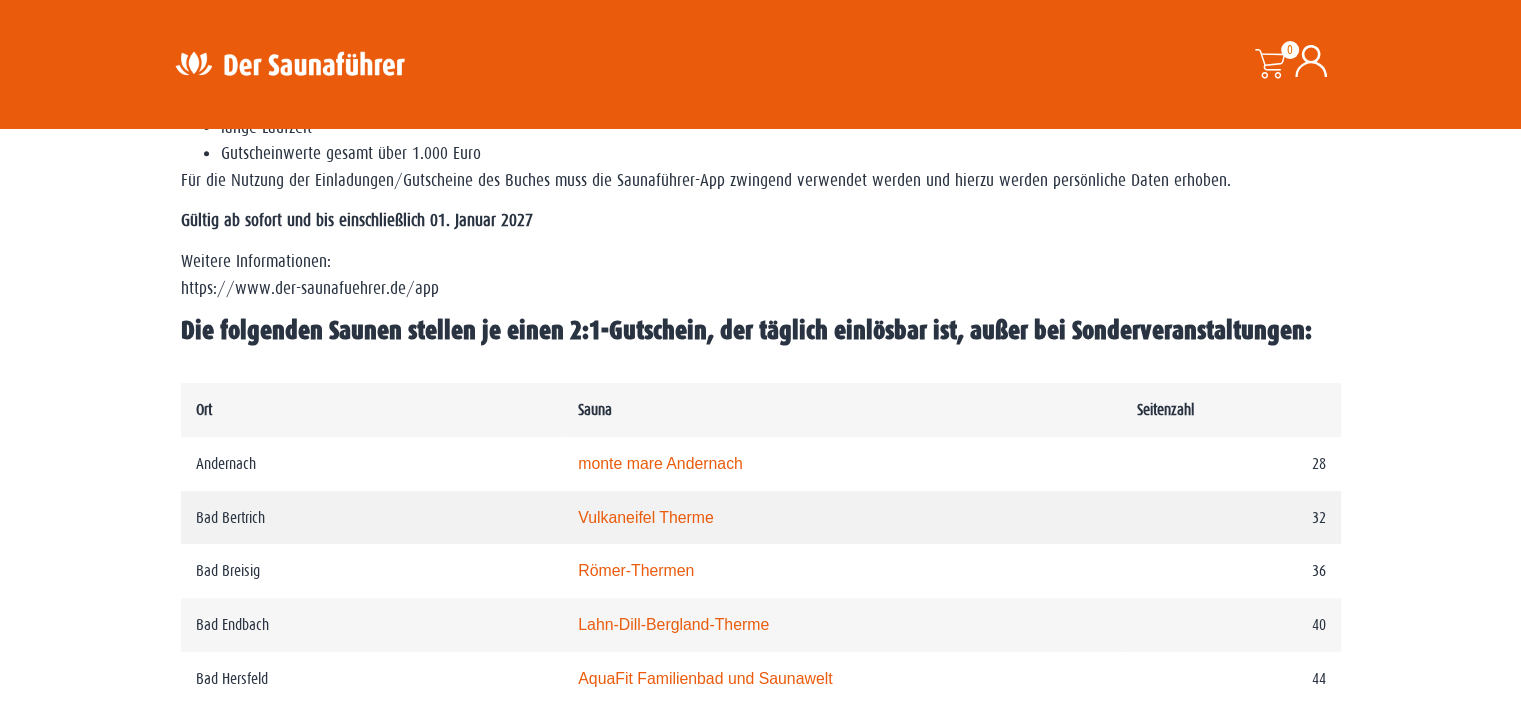 click on "Vulkaneifel Therme" at bounding box center [646, 517] 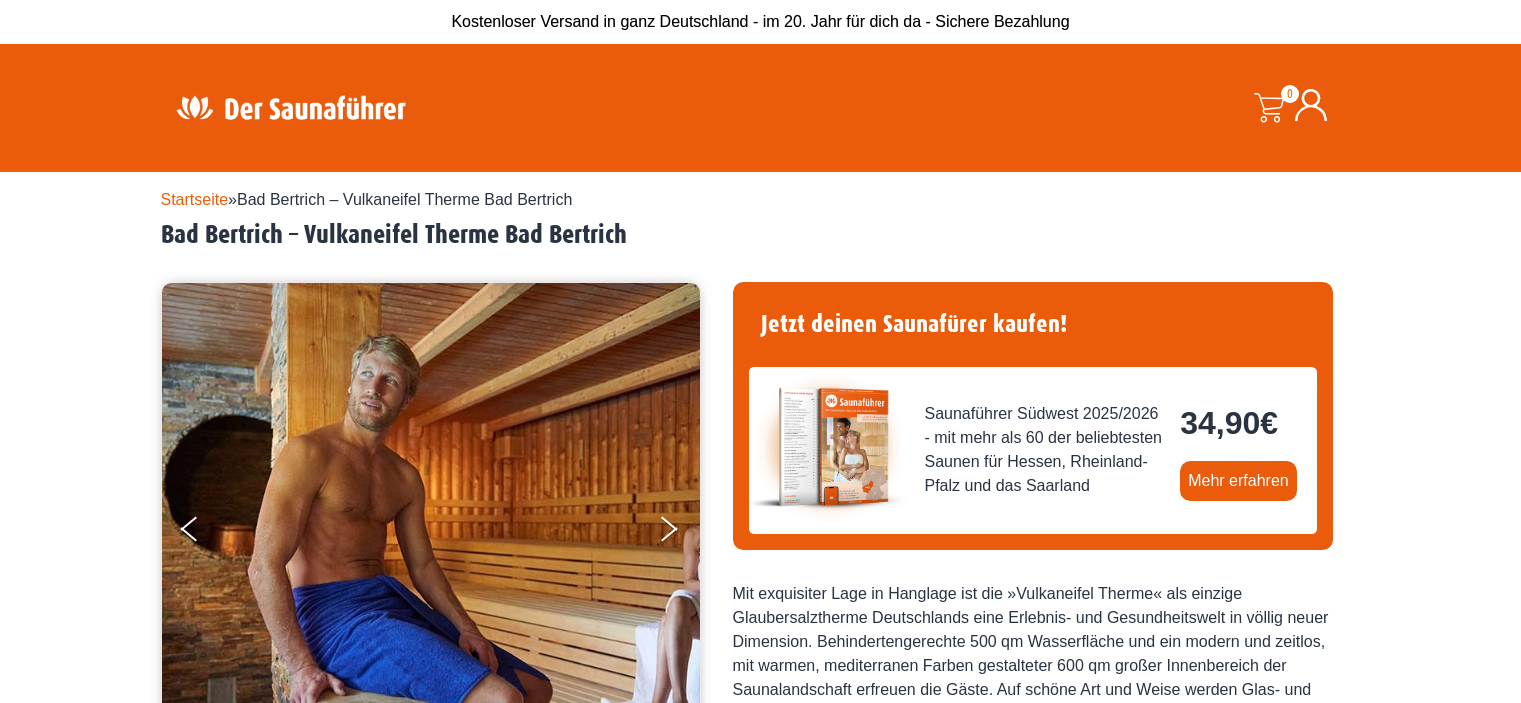 scroll, scrollTop: 0, scrollLeft: 0, axis: both 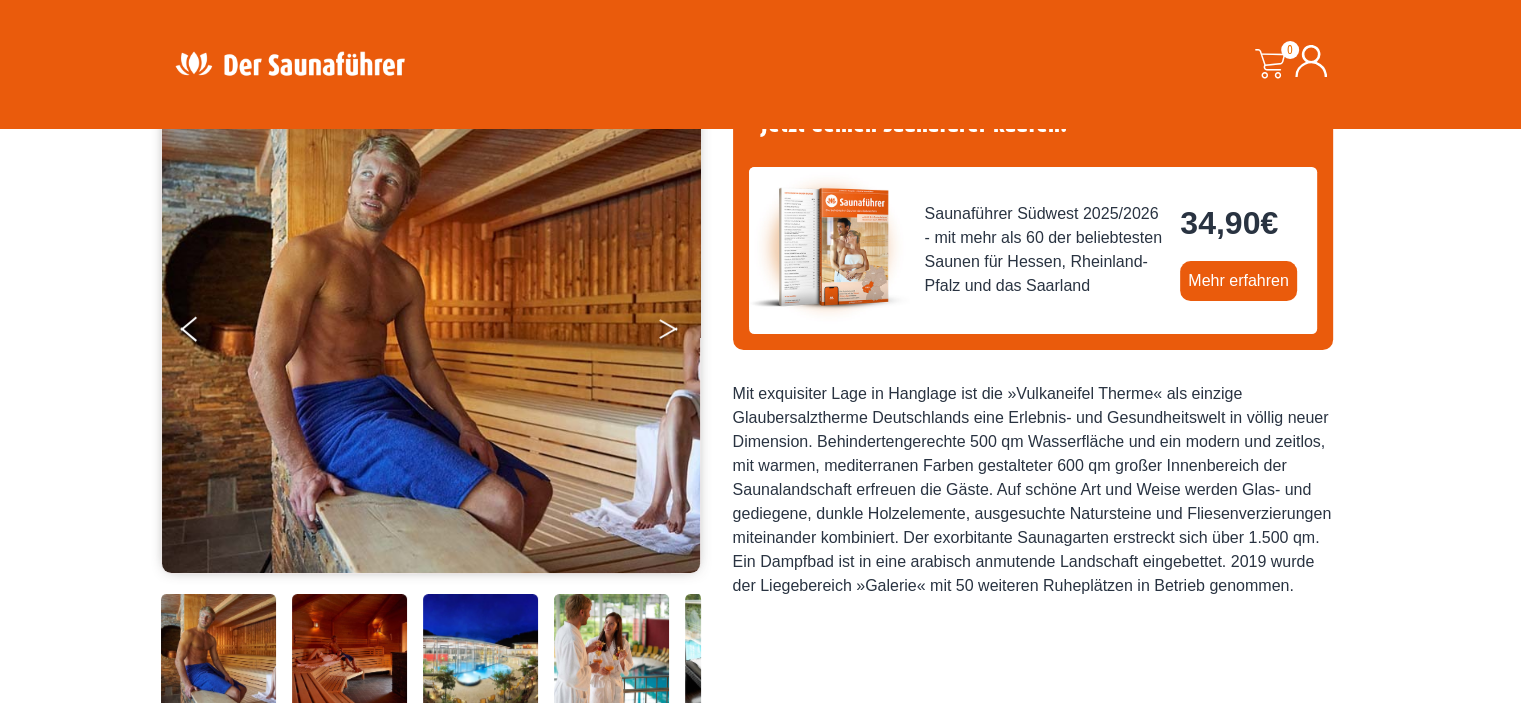 click at bounding box center (682, 333) 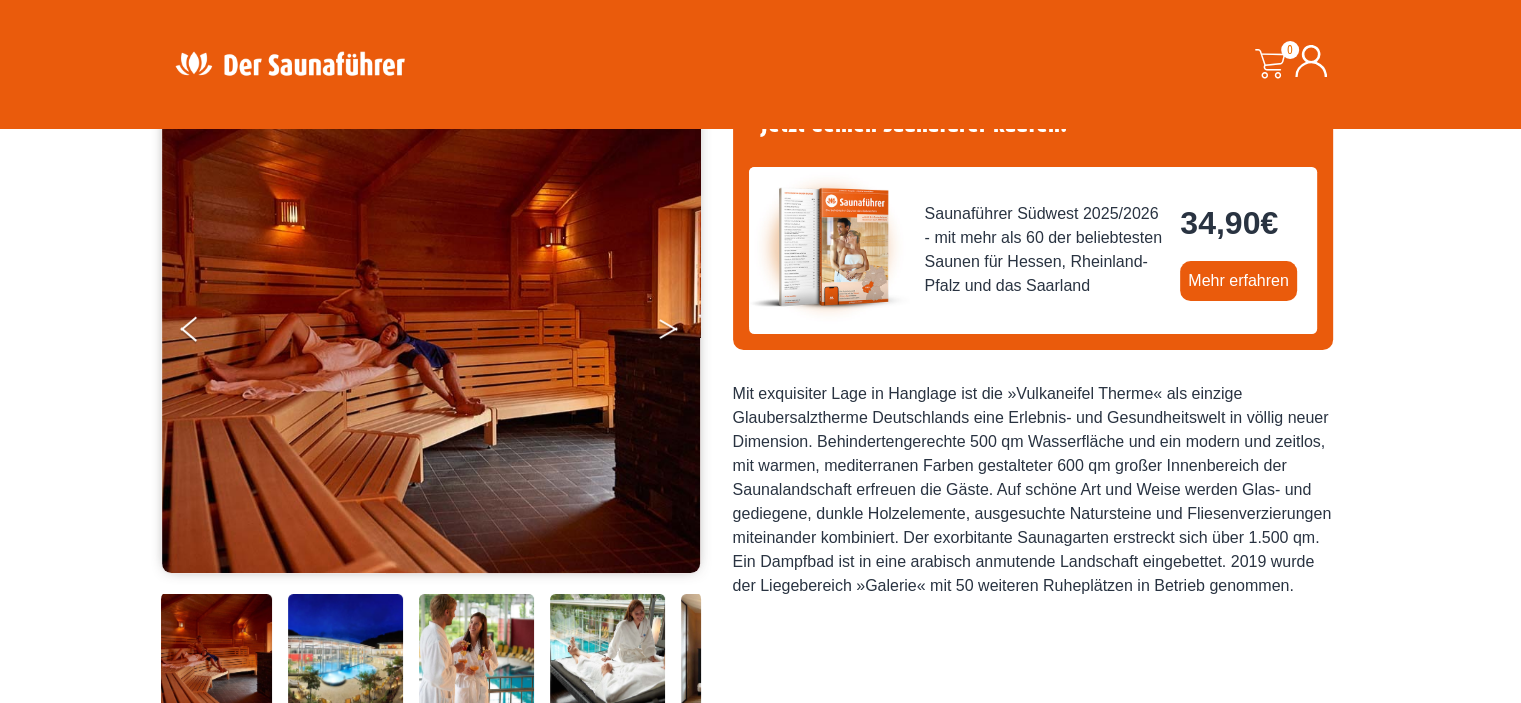 click at bounding box center (682, 333) 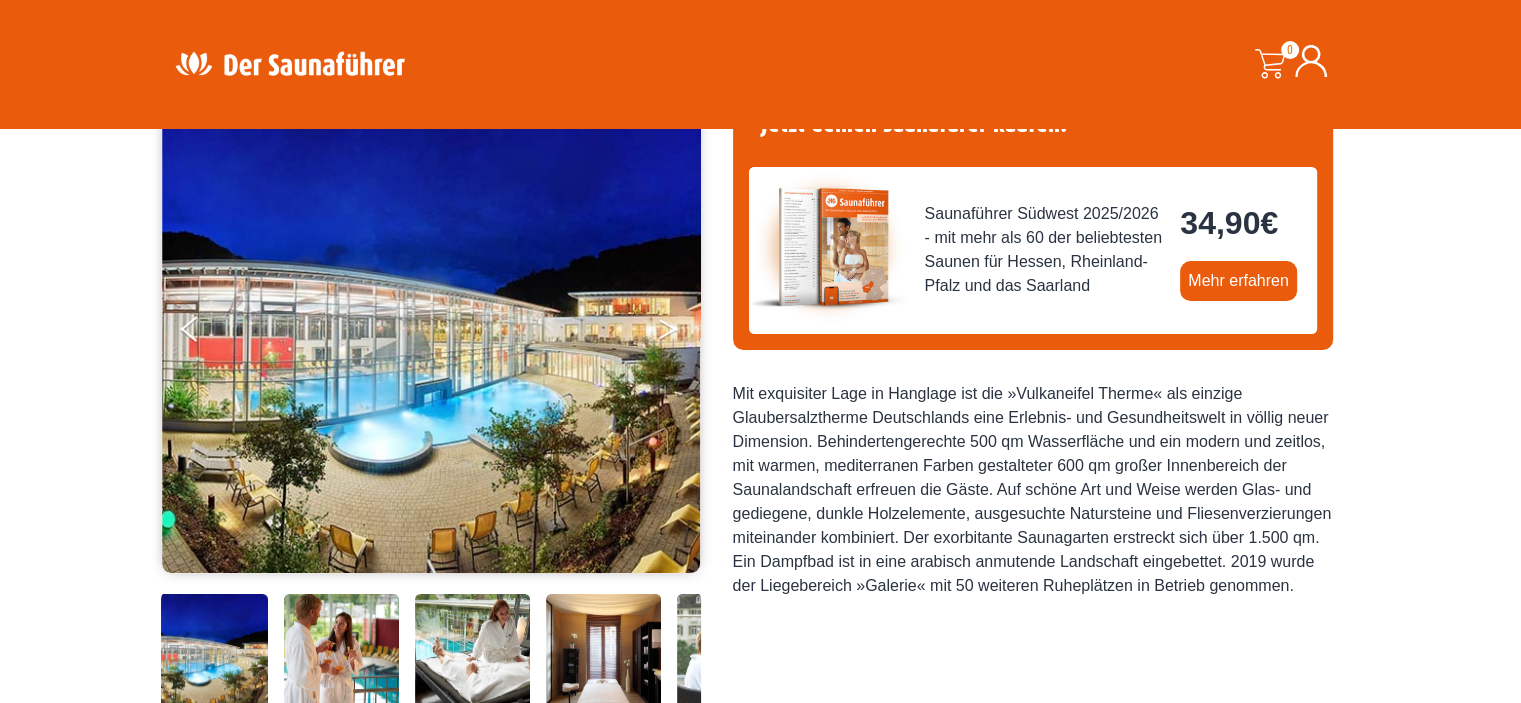 click at bounding box center (682, 333) 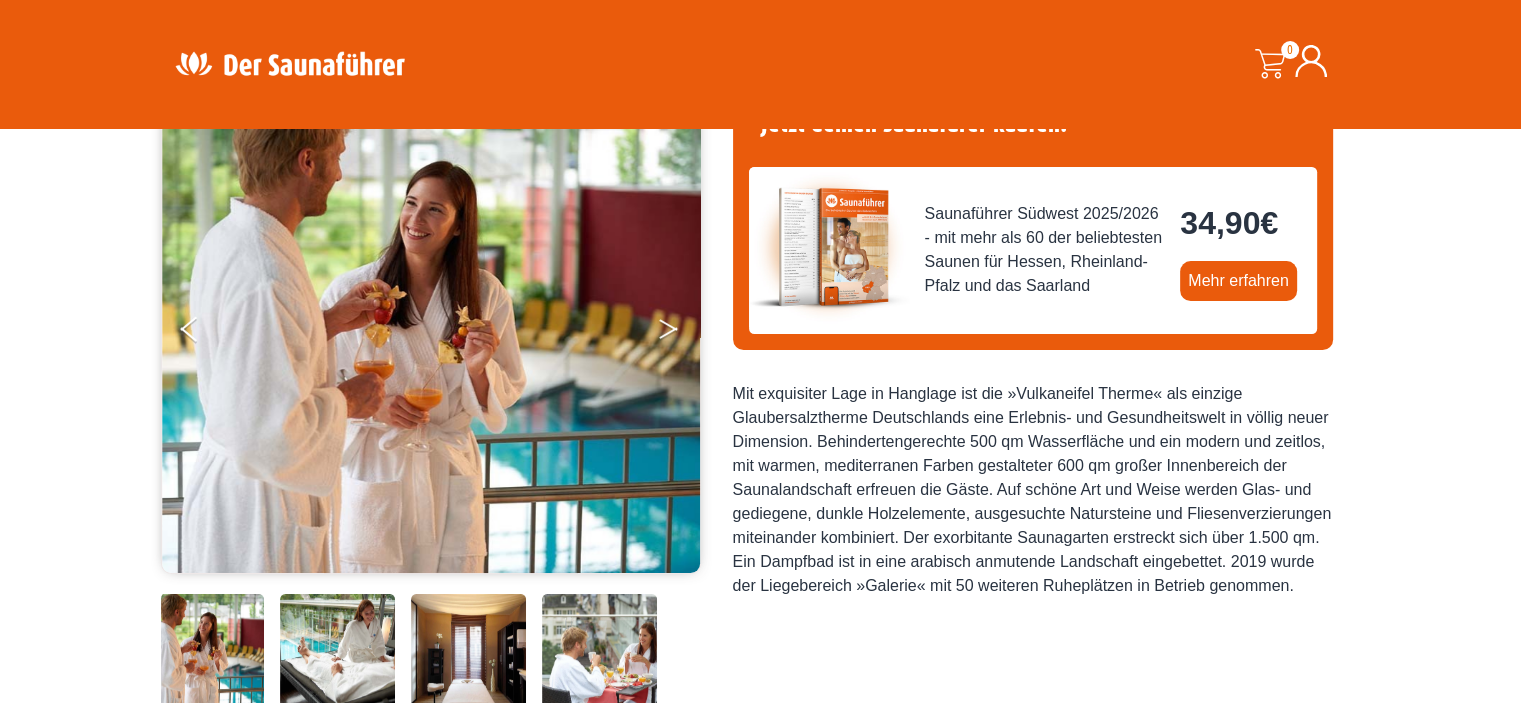 click at bounding box center [682, 333] 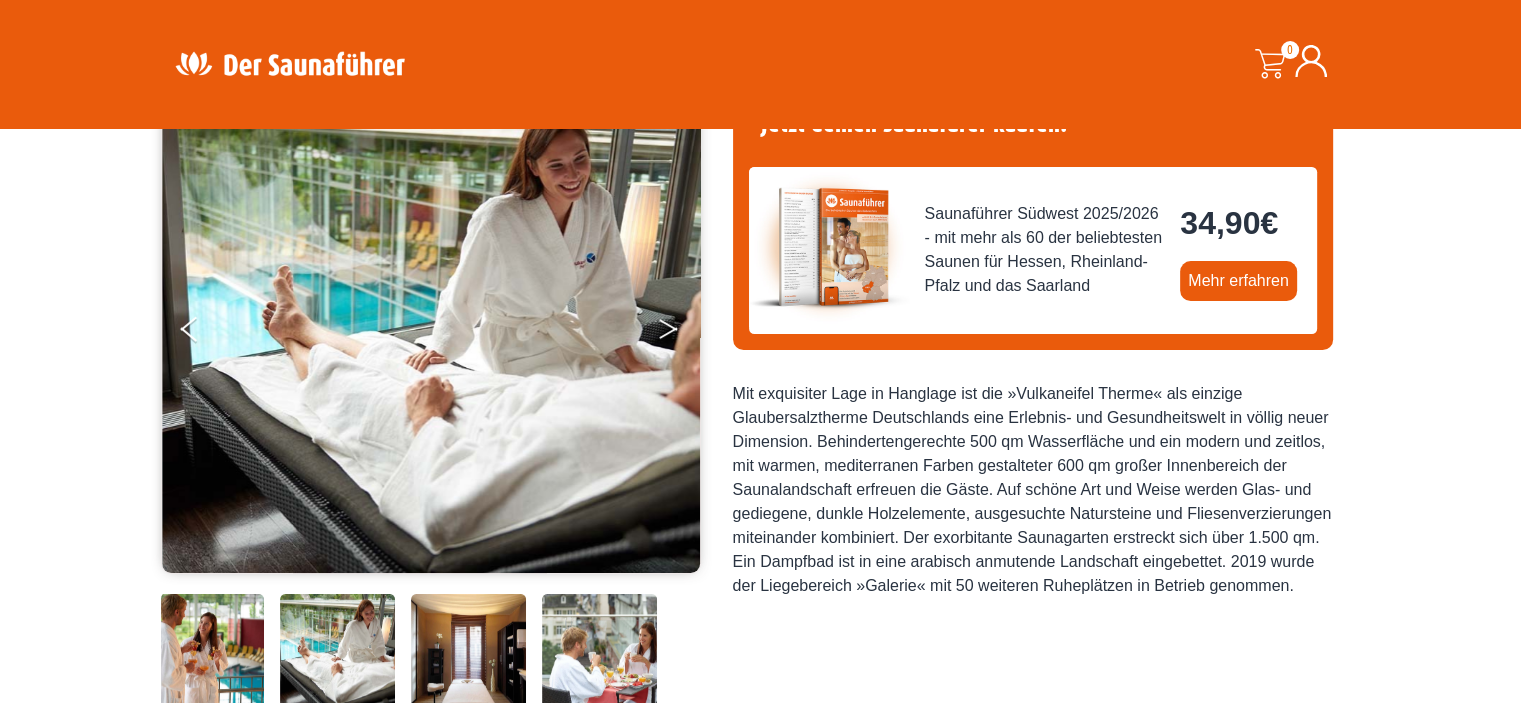 click at bounding box center (682, 333) 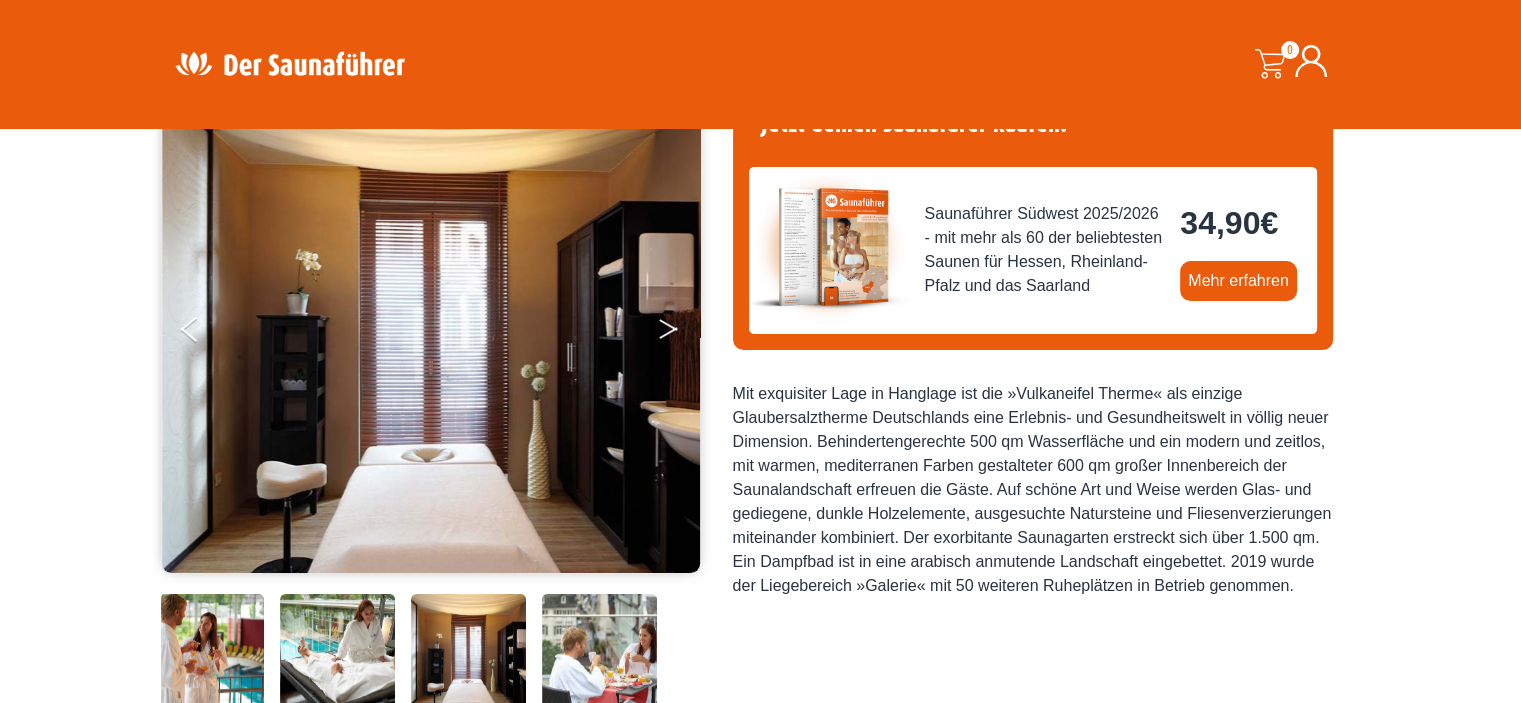 click at bounding box center (682, 333) 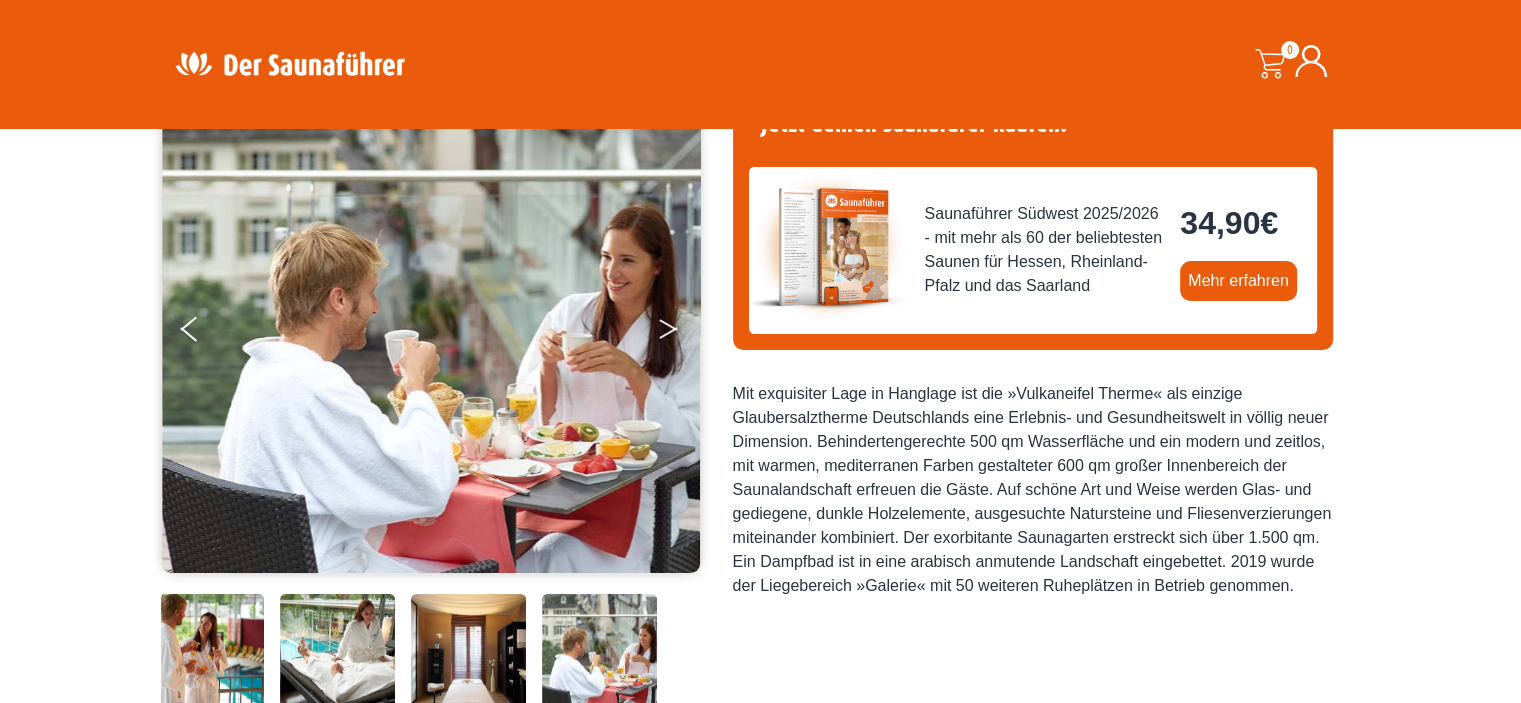 click at bounding box center [682, 333] 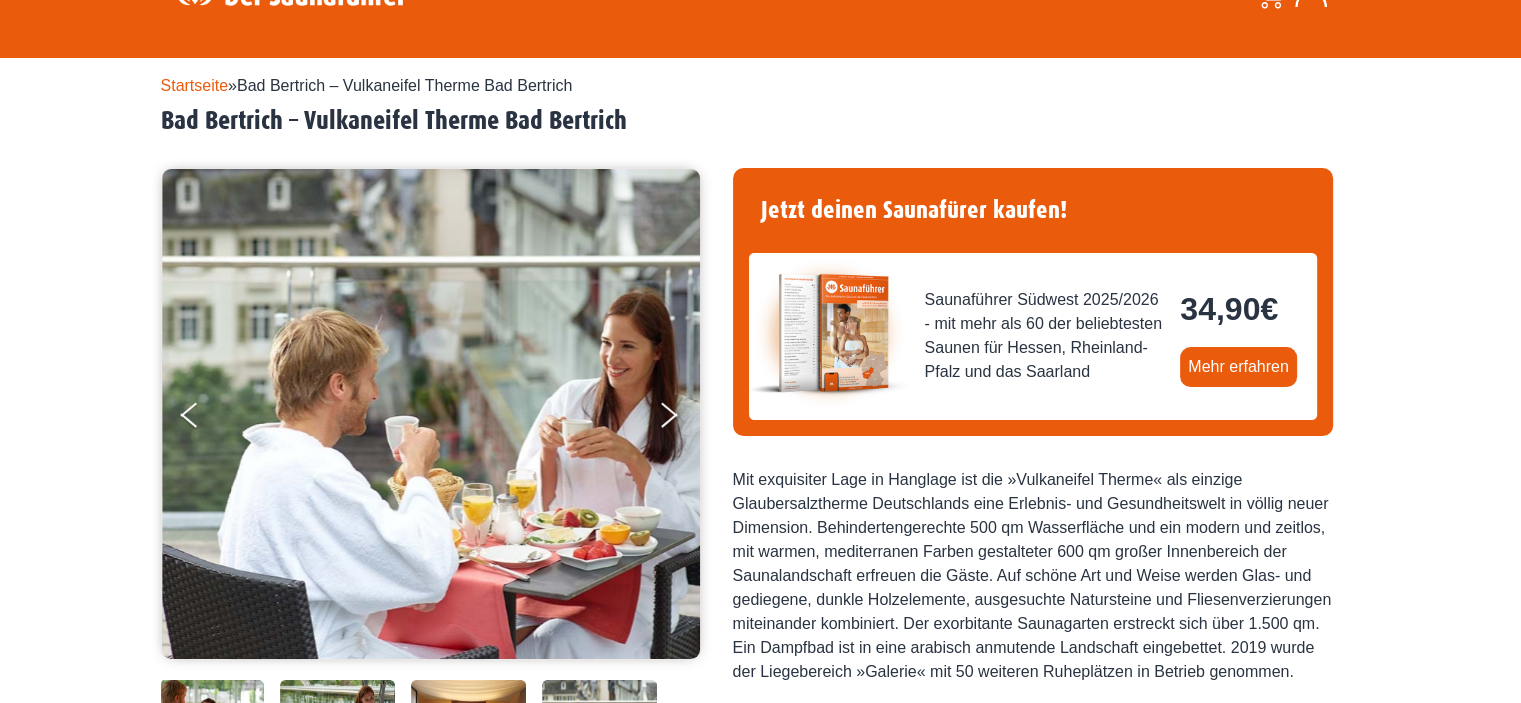 scroll, scrollTop: 0, scrollLeft: 0, axis: both 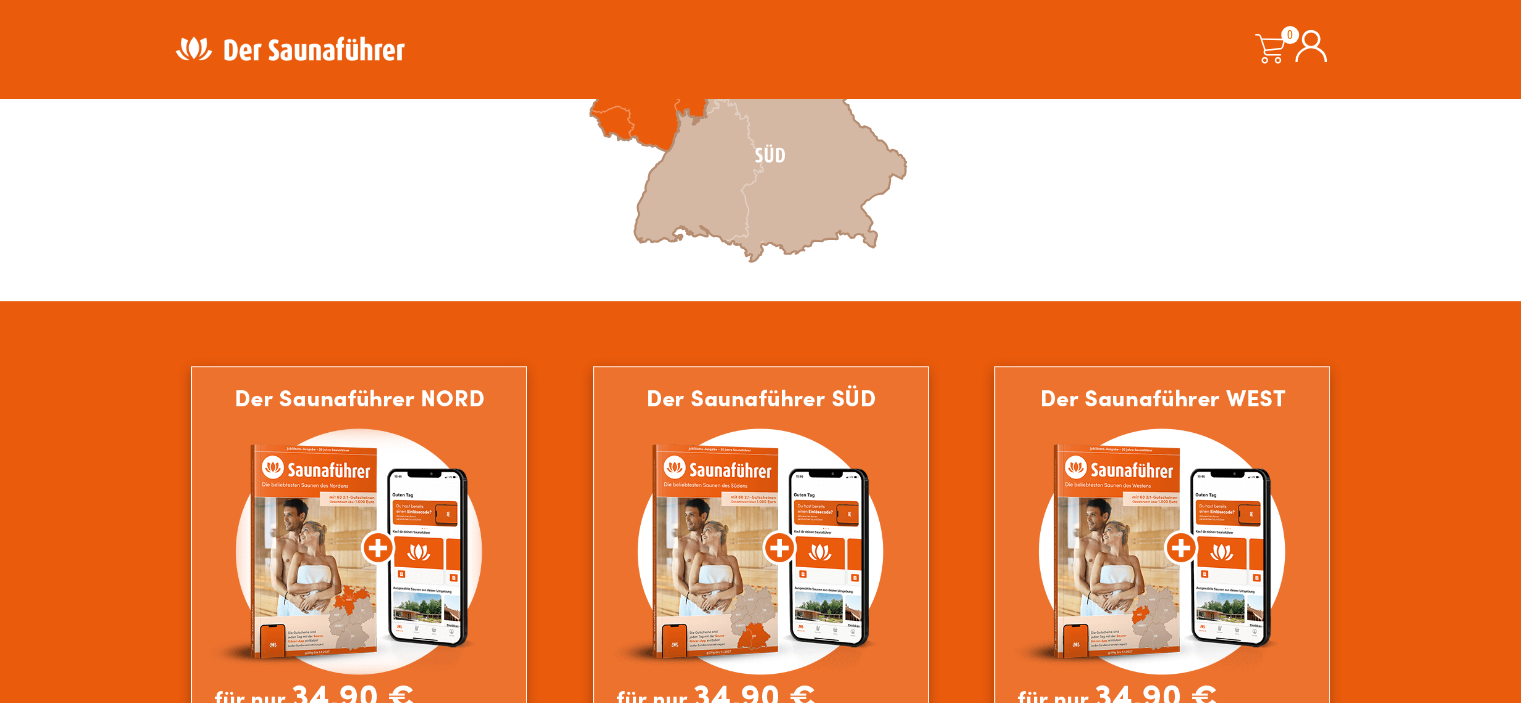 click 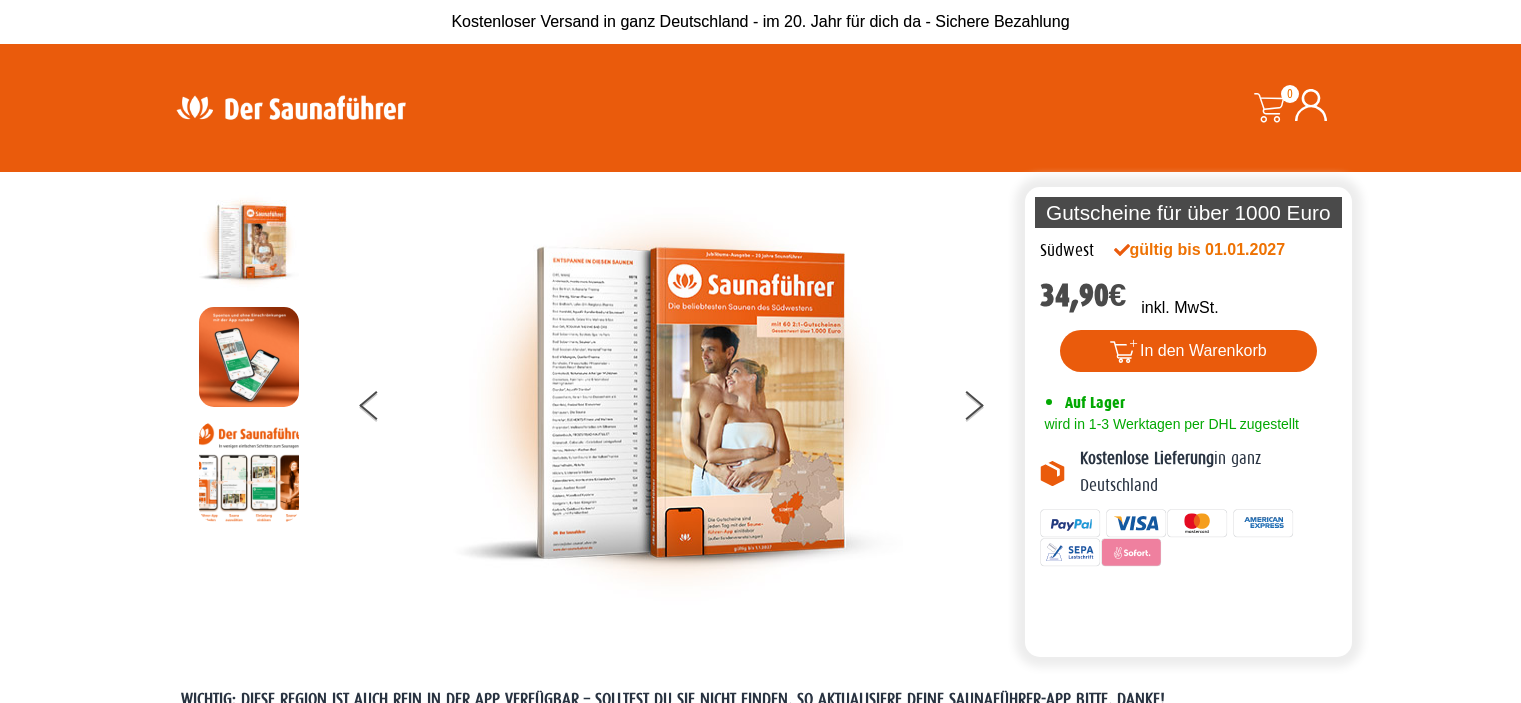 scroll, scrollTop: 0, scrollLeft: 0, axis: both 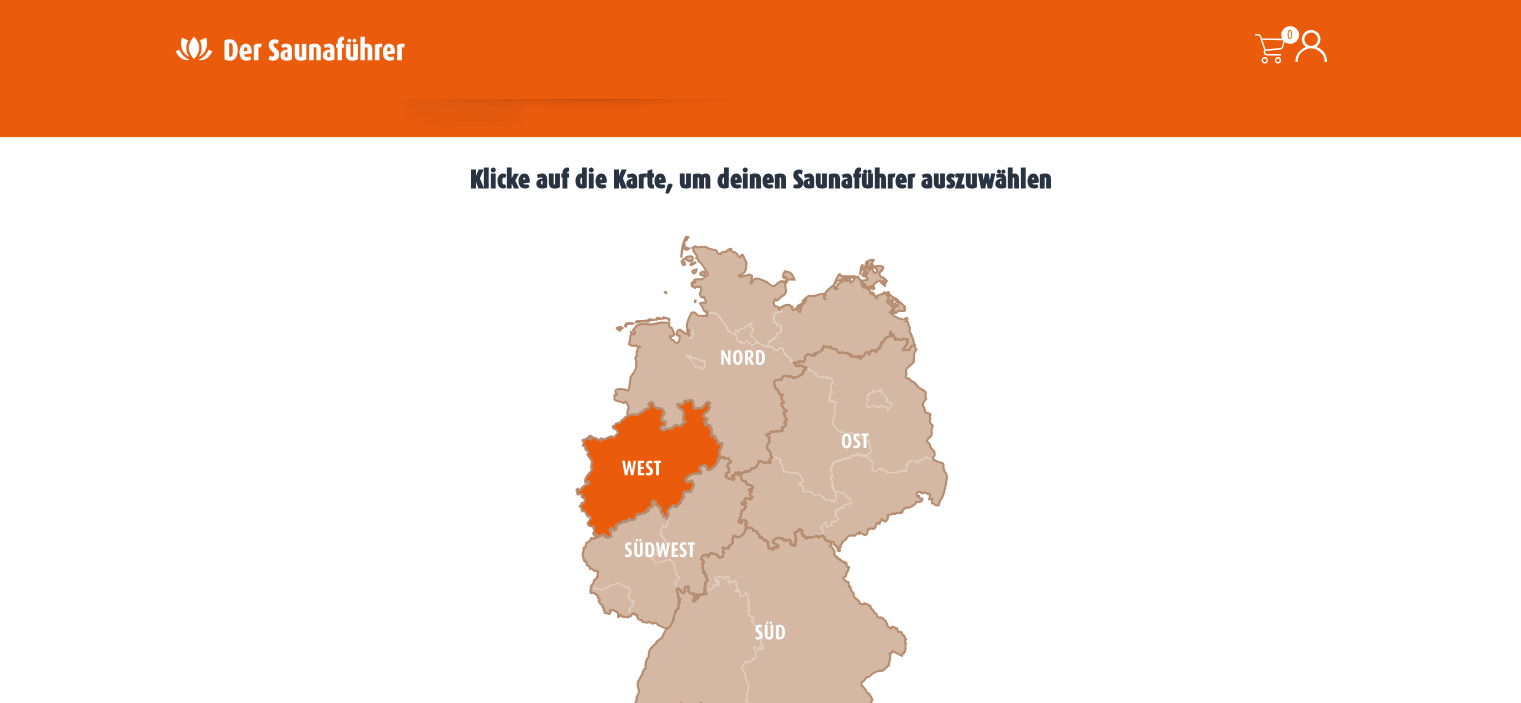 click 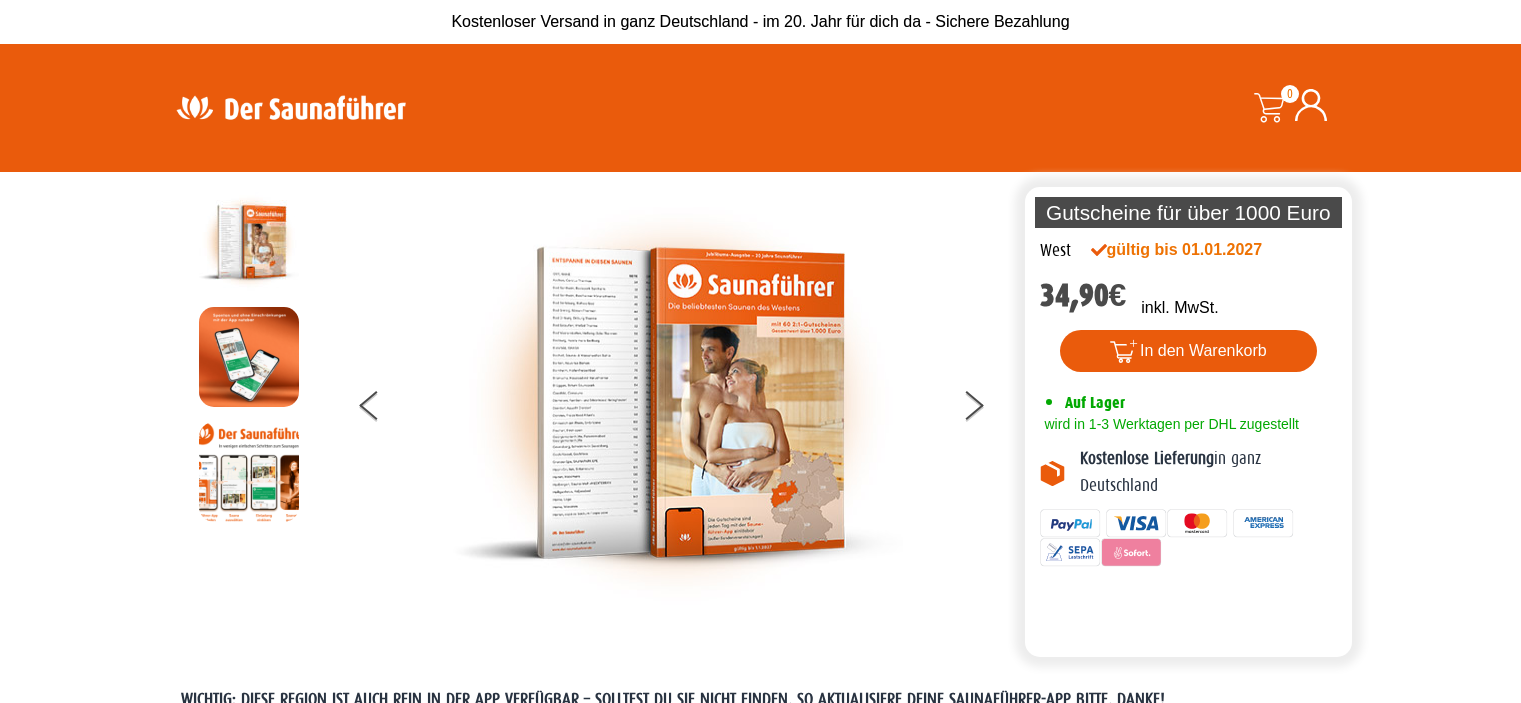 scroll, scrollTop: 0, scrollLeft: 0, axis: both 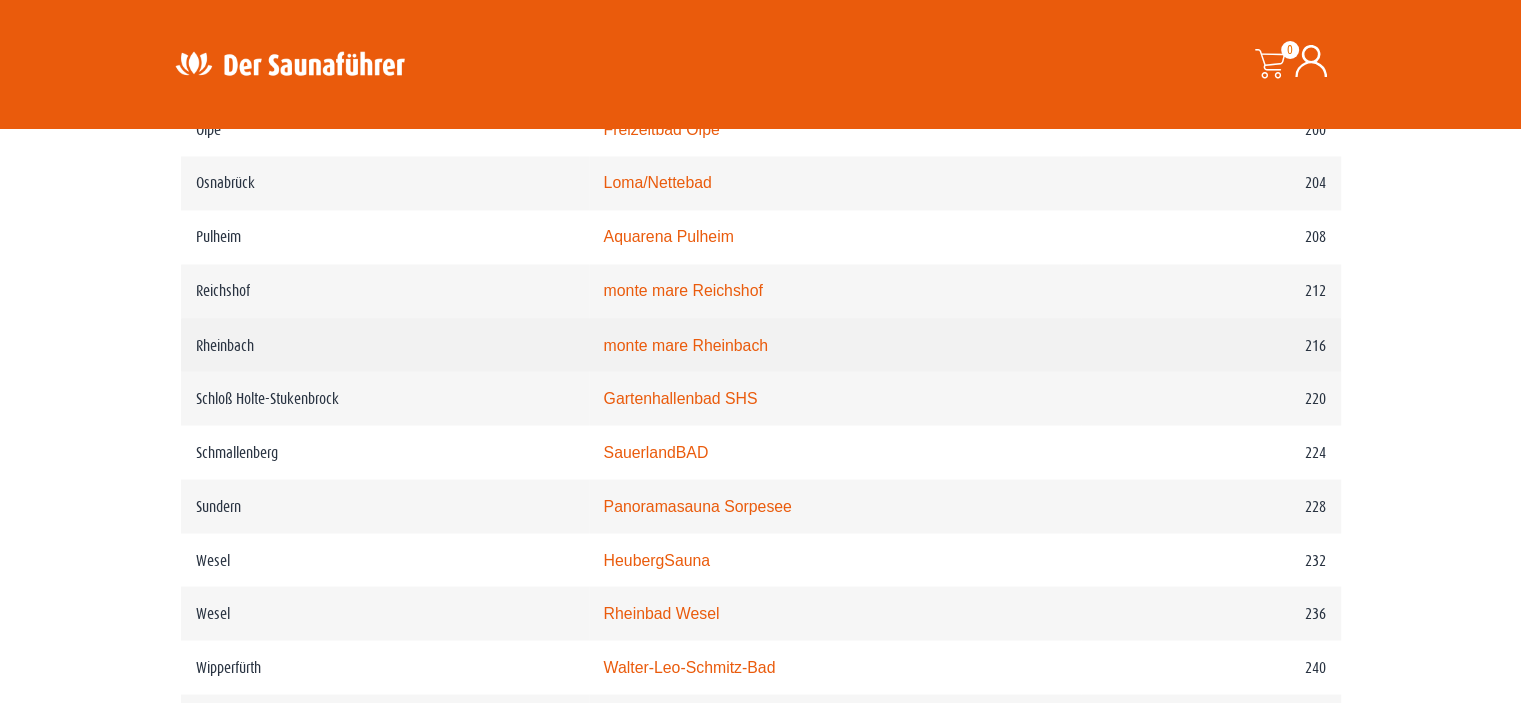 click on "monte mare Rheinbach" at bounding box center [686, 344] 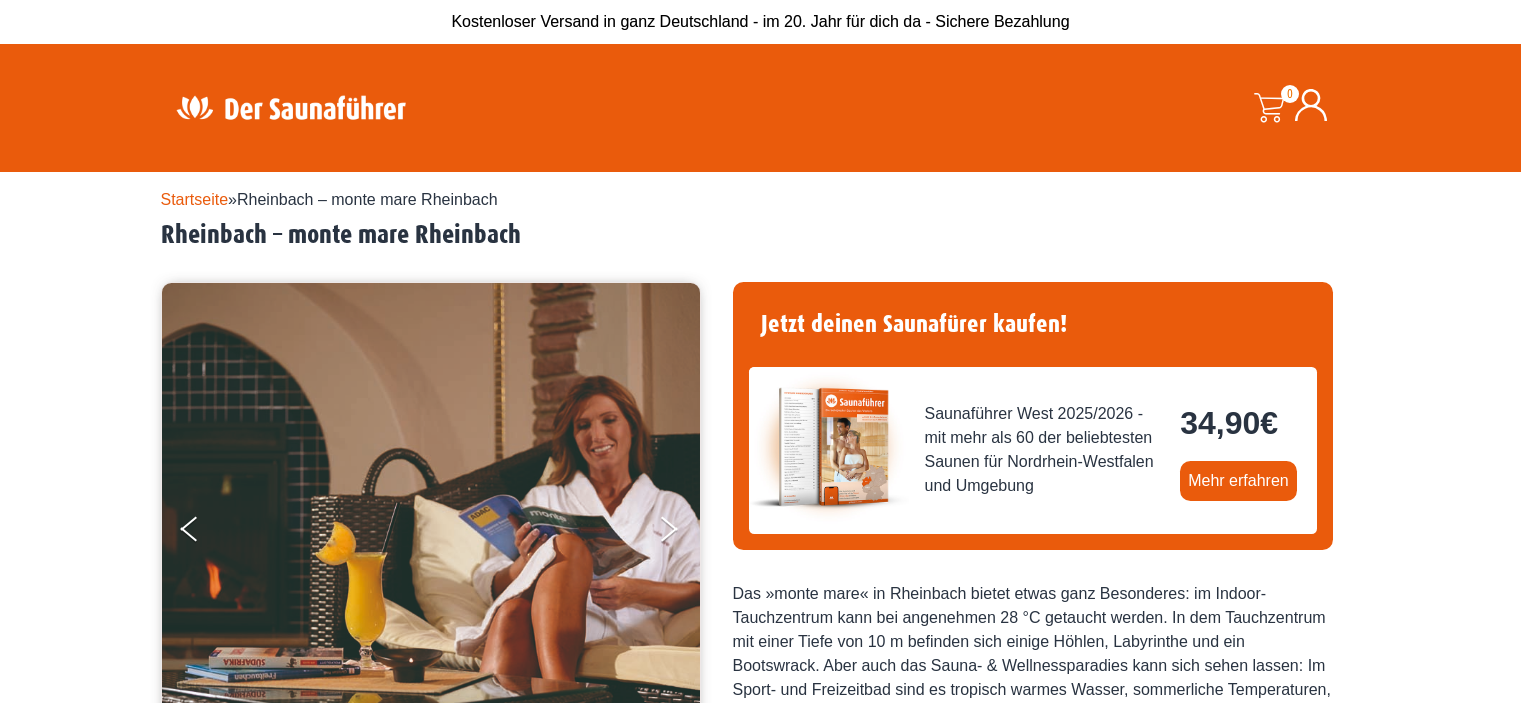scroll, scrollTop: 0, scrollLeft: 0, axis: both 